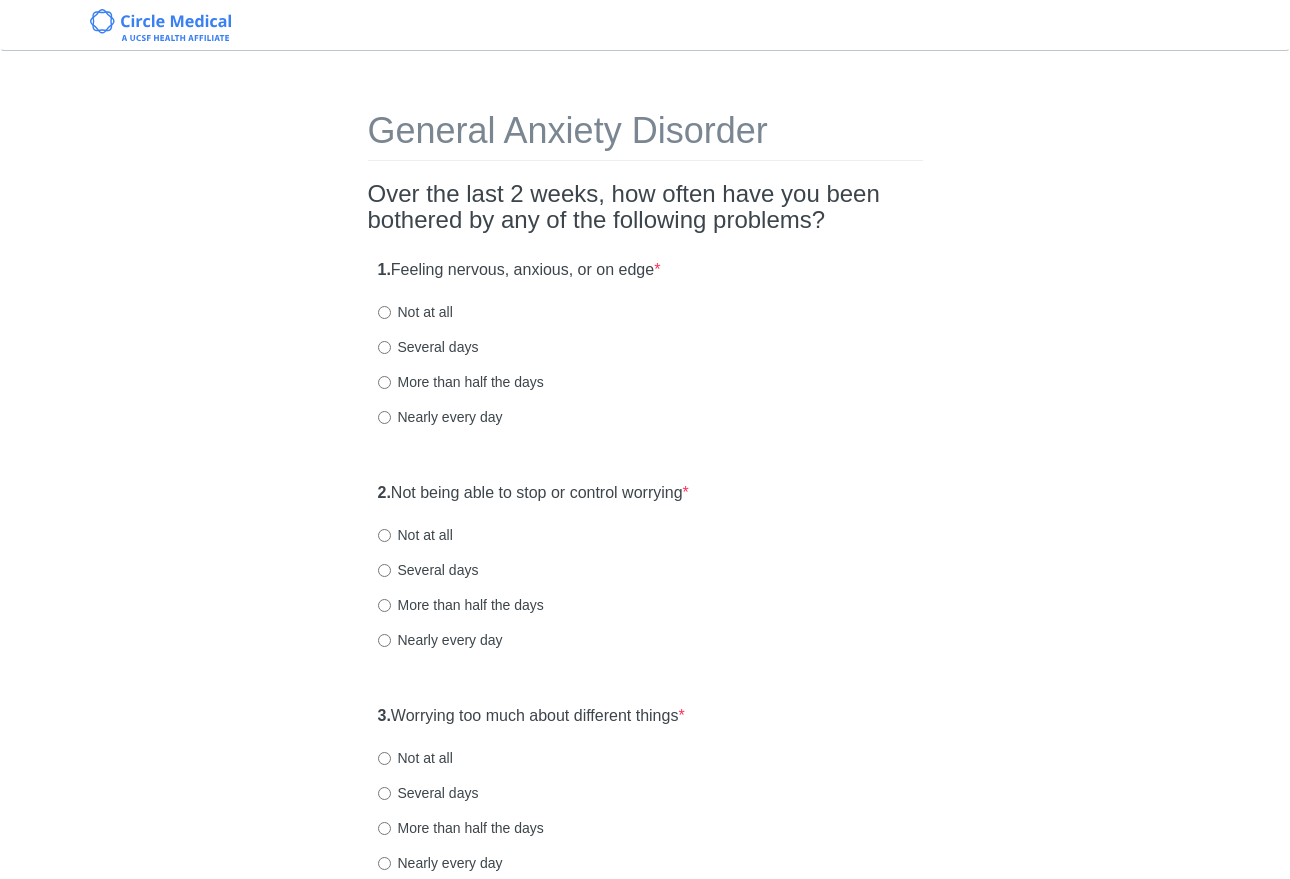 scroll, scrollTop: 0, scrollLeft: 0, axis: both 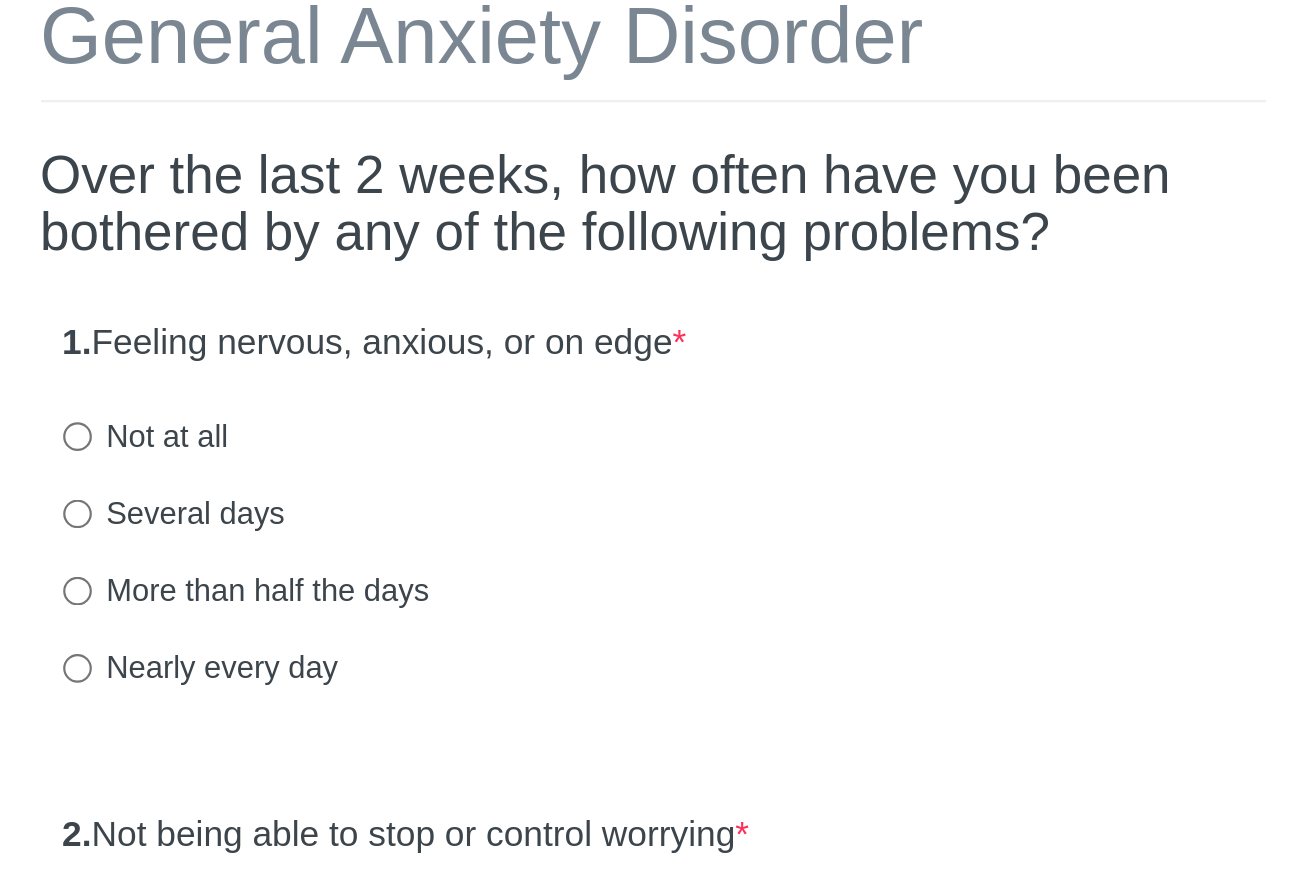 click on "More than half the days" at bounding box center (461, 382) 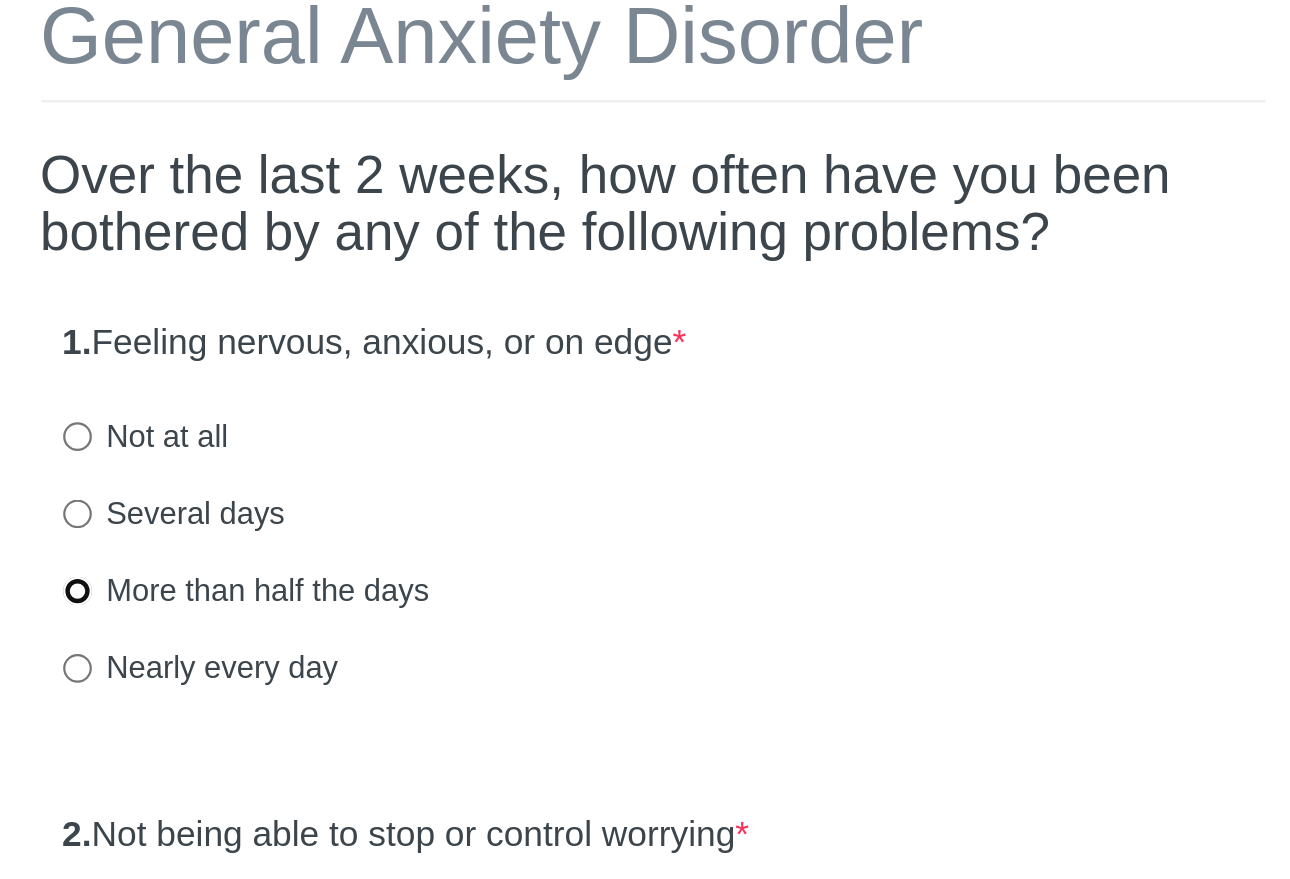 click on "More than half the days" at bounding box center [384, 382] 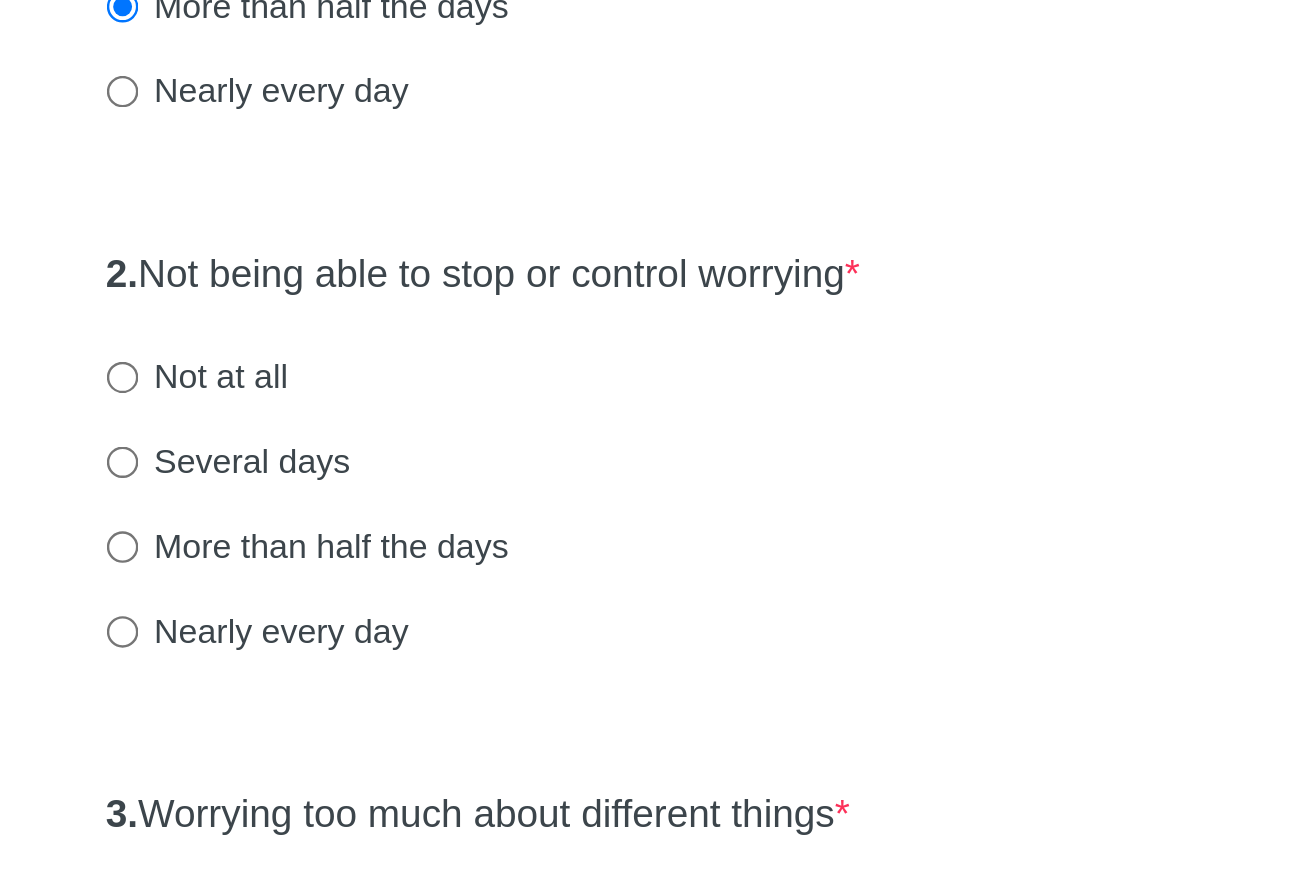 click on "Not at all" at bounding box center [415, 535] 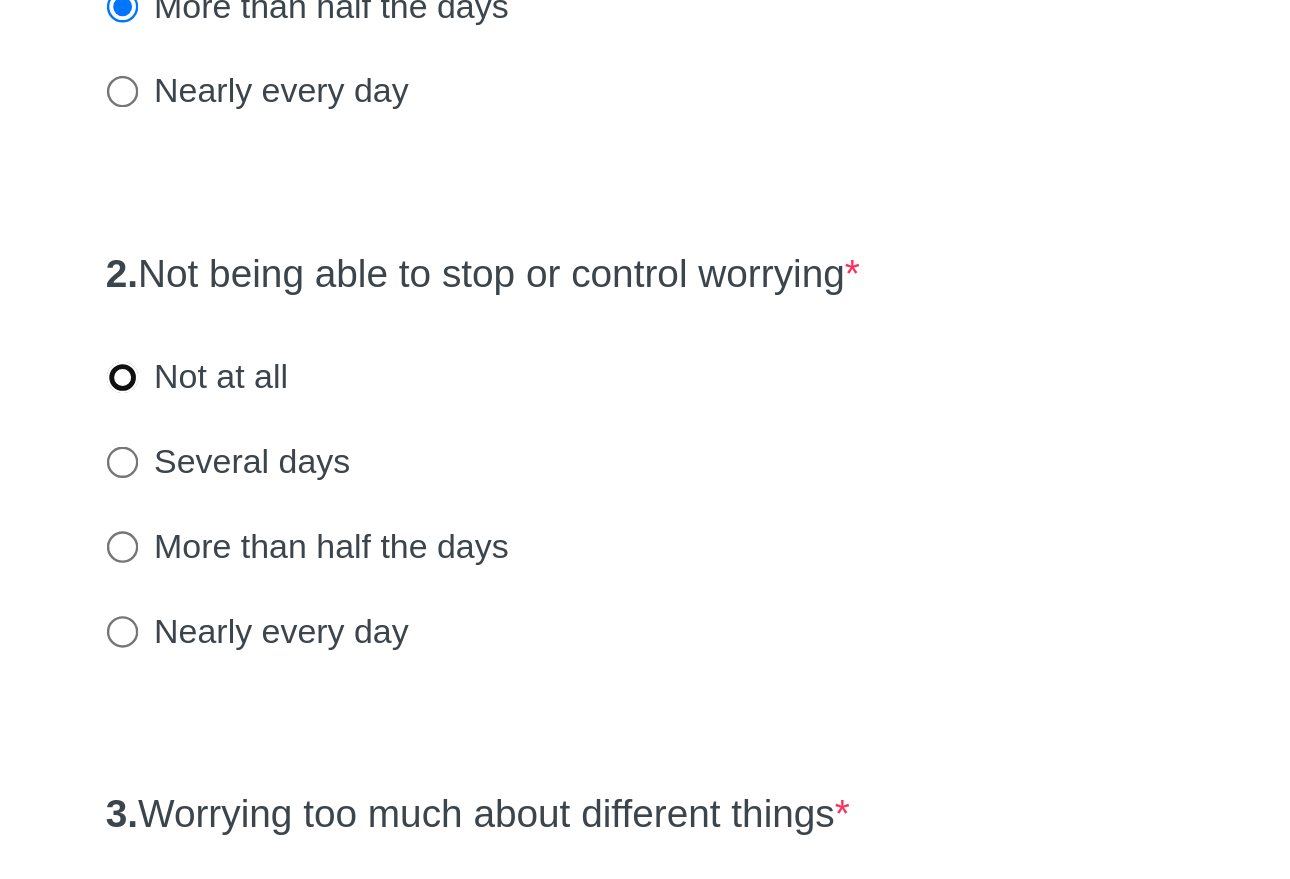 radio on "true" 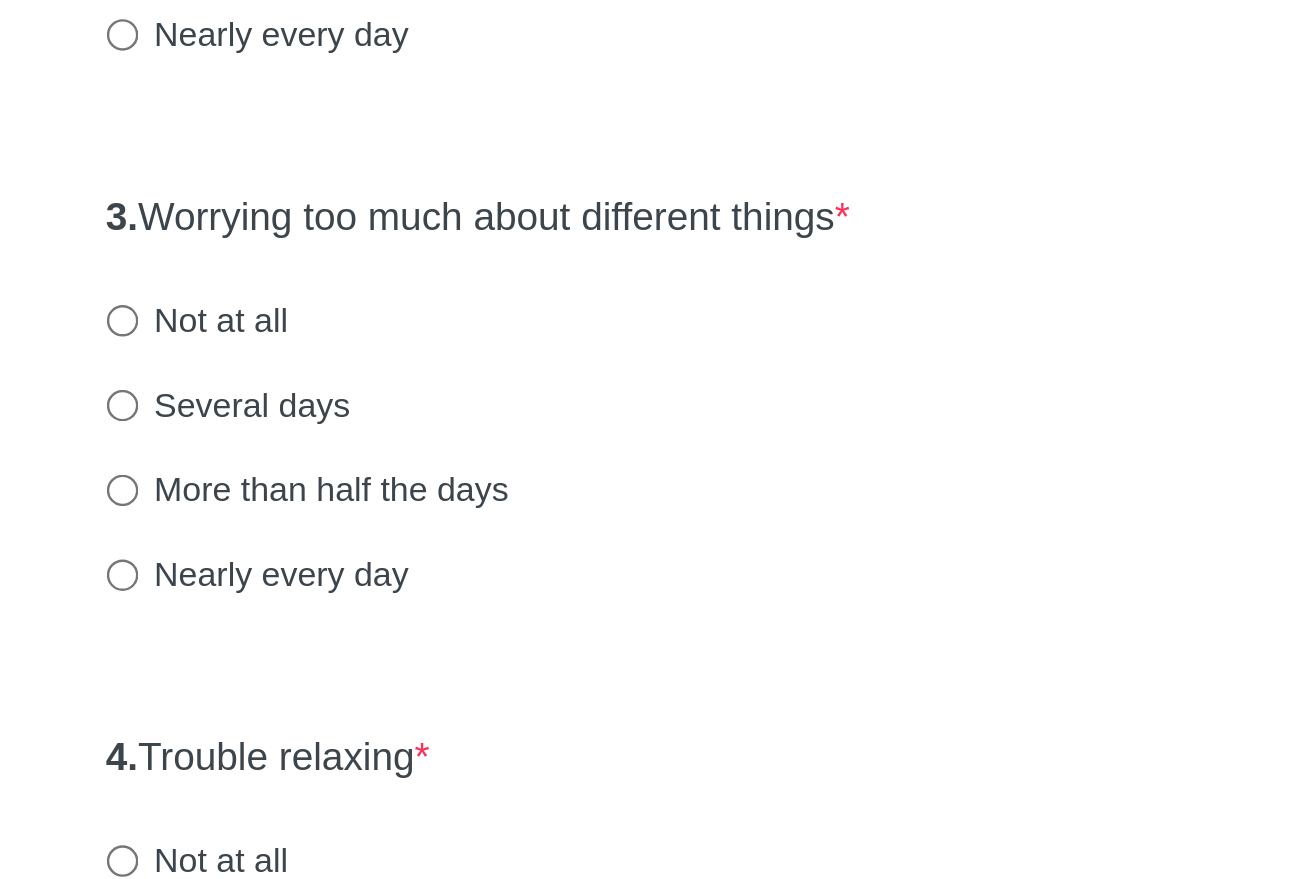 scroll, scrollTop: 112, scrollLeft: 0, axis: vertical 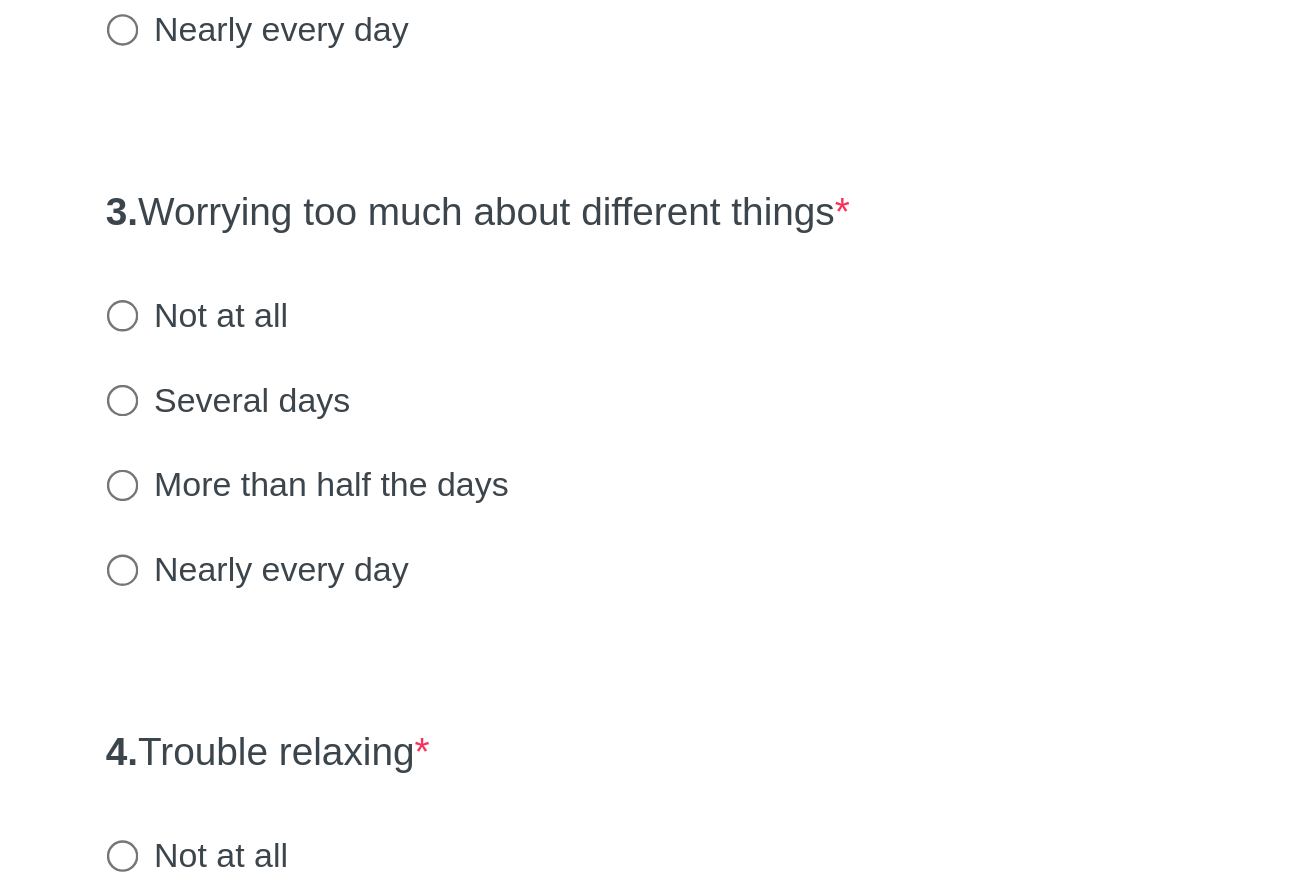 click on "Not at all" at bounding box center (415, 646) 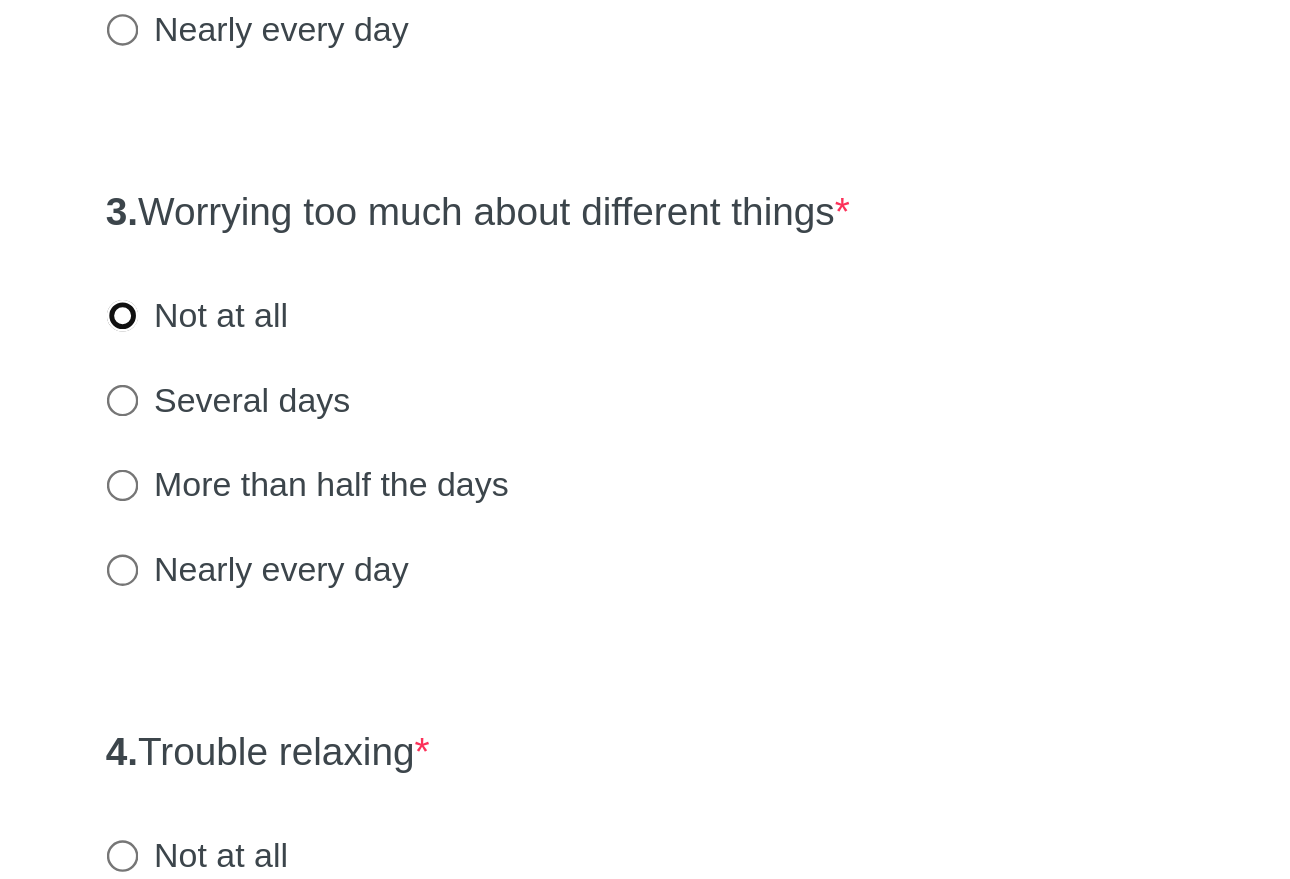 click on "Not at all" at bounding box center [384, 646] 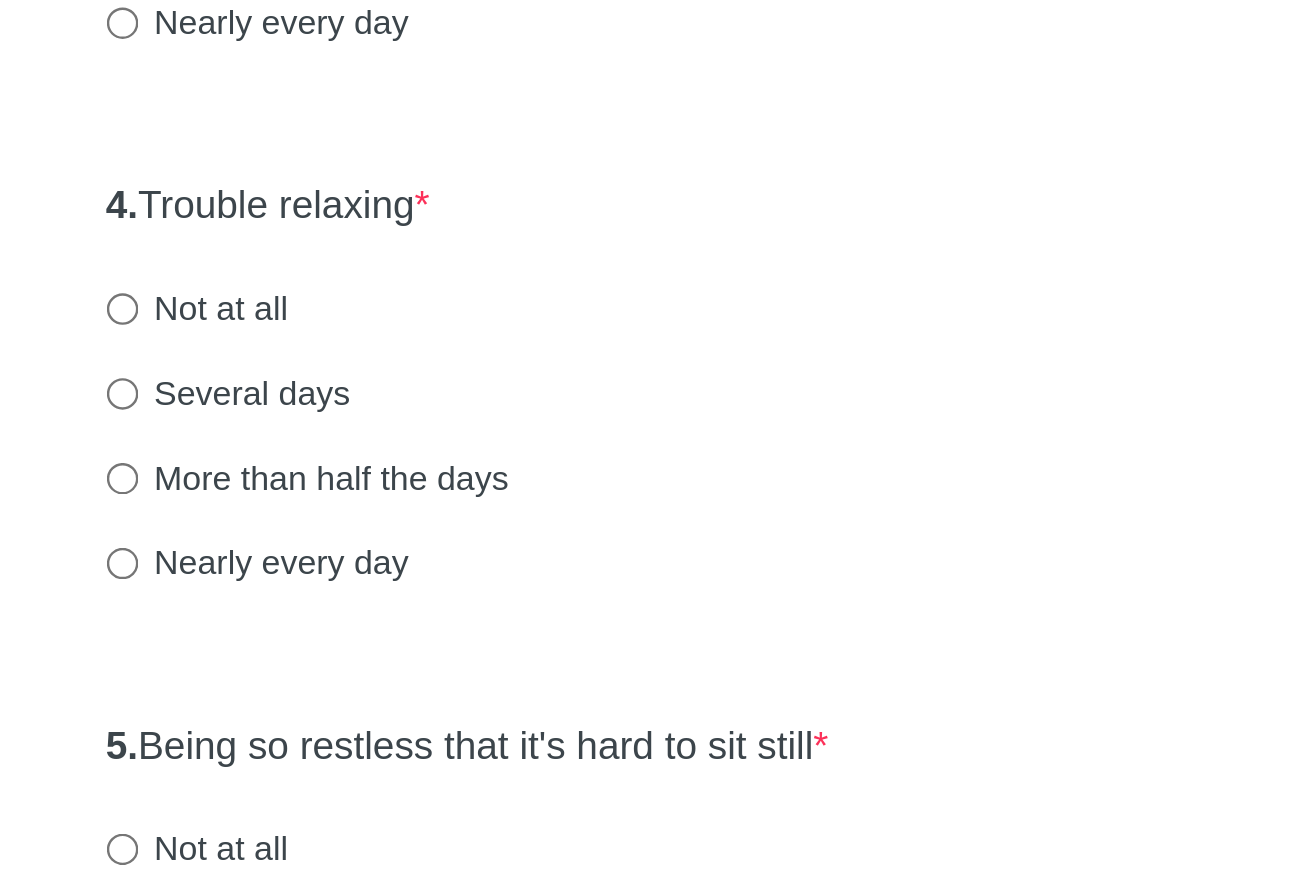 scroll, scrollTop: 343, scrollLeft: 0, axis: vertical 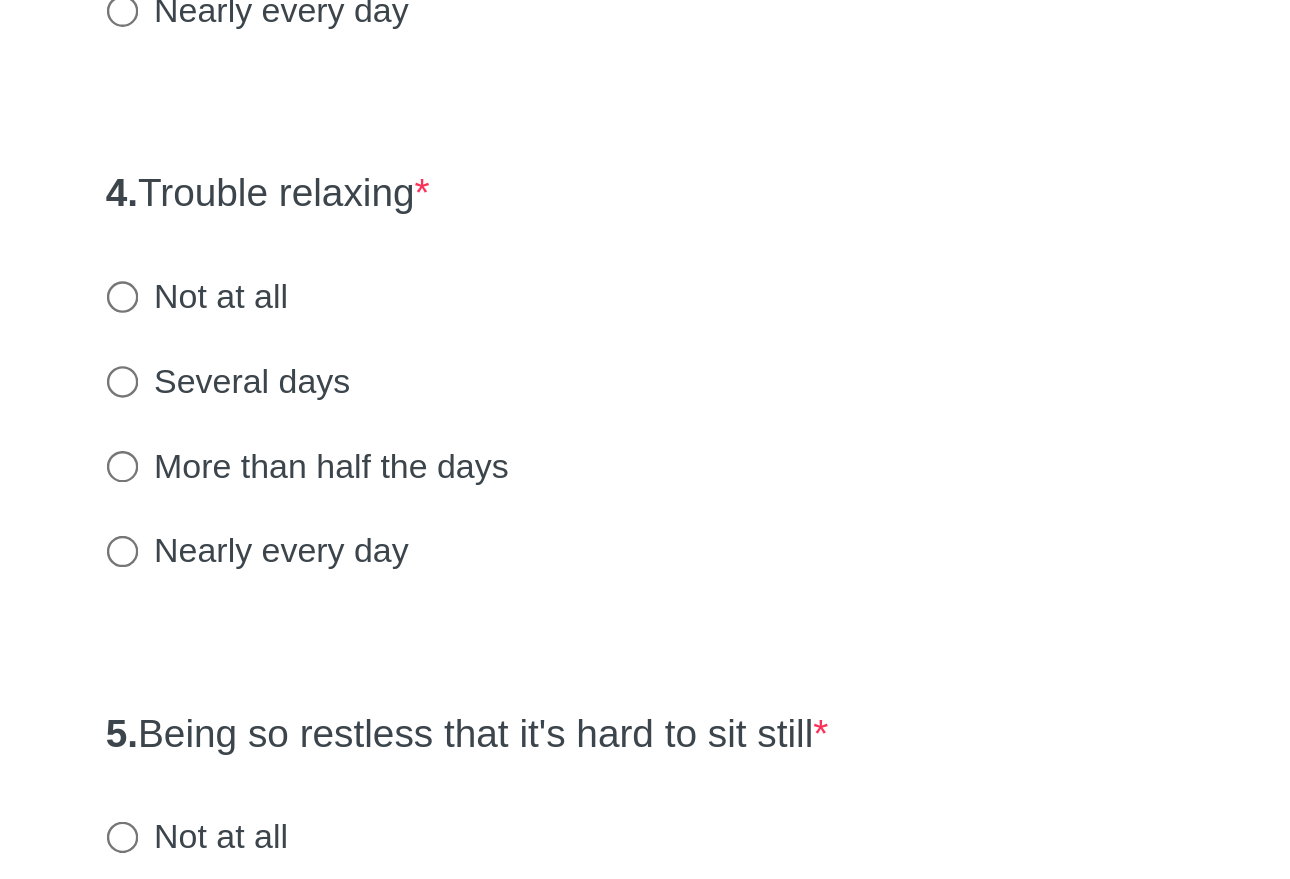 click on "More than half the days" at bounding box center [461, 708] 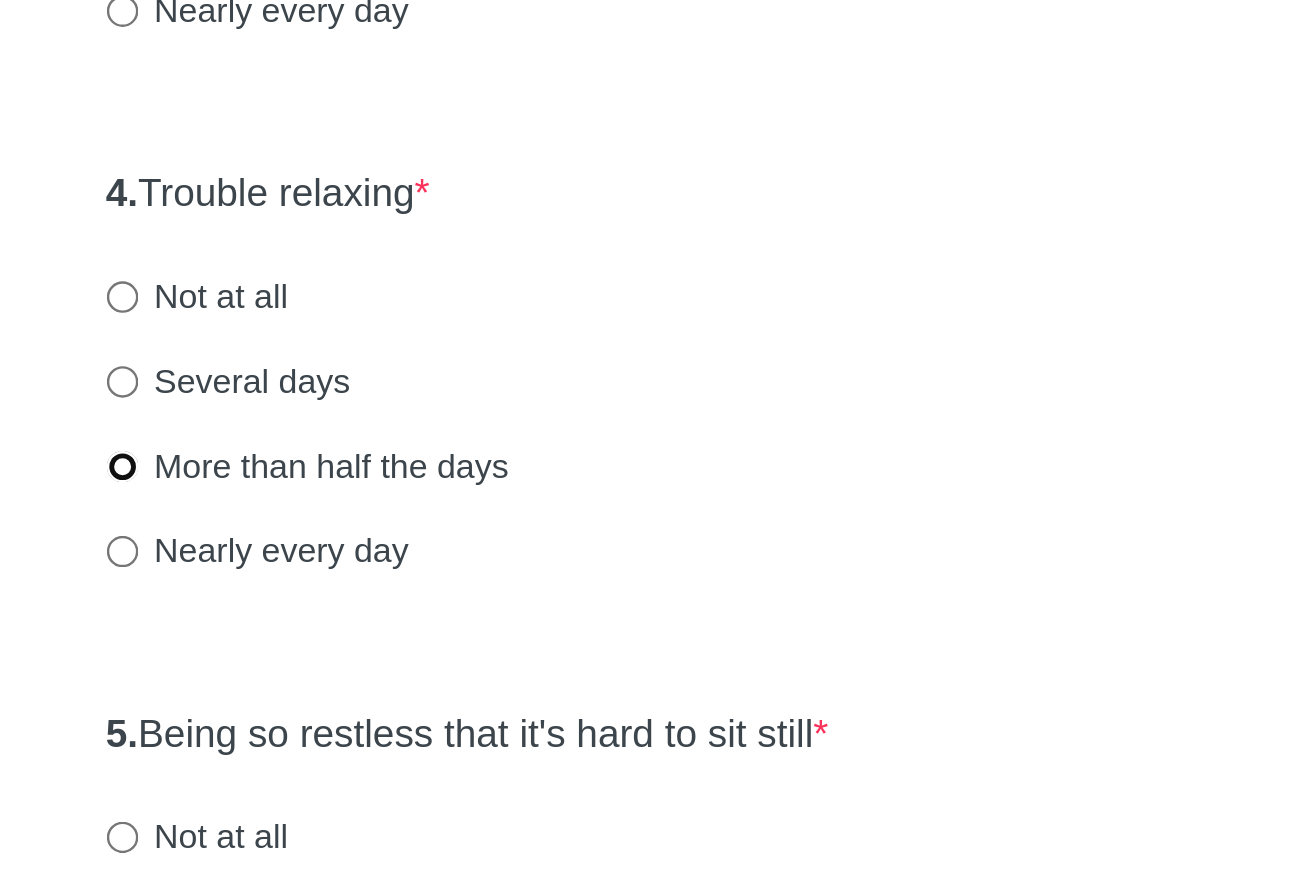 click on "More than half the days" at bounding box center [384, 708] 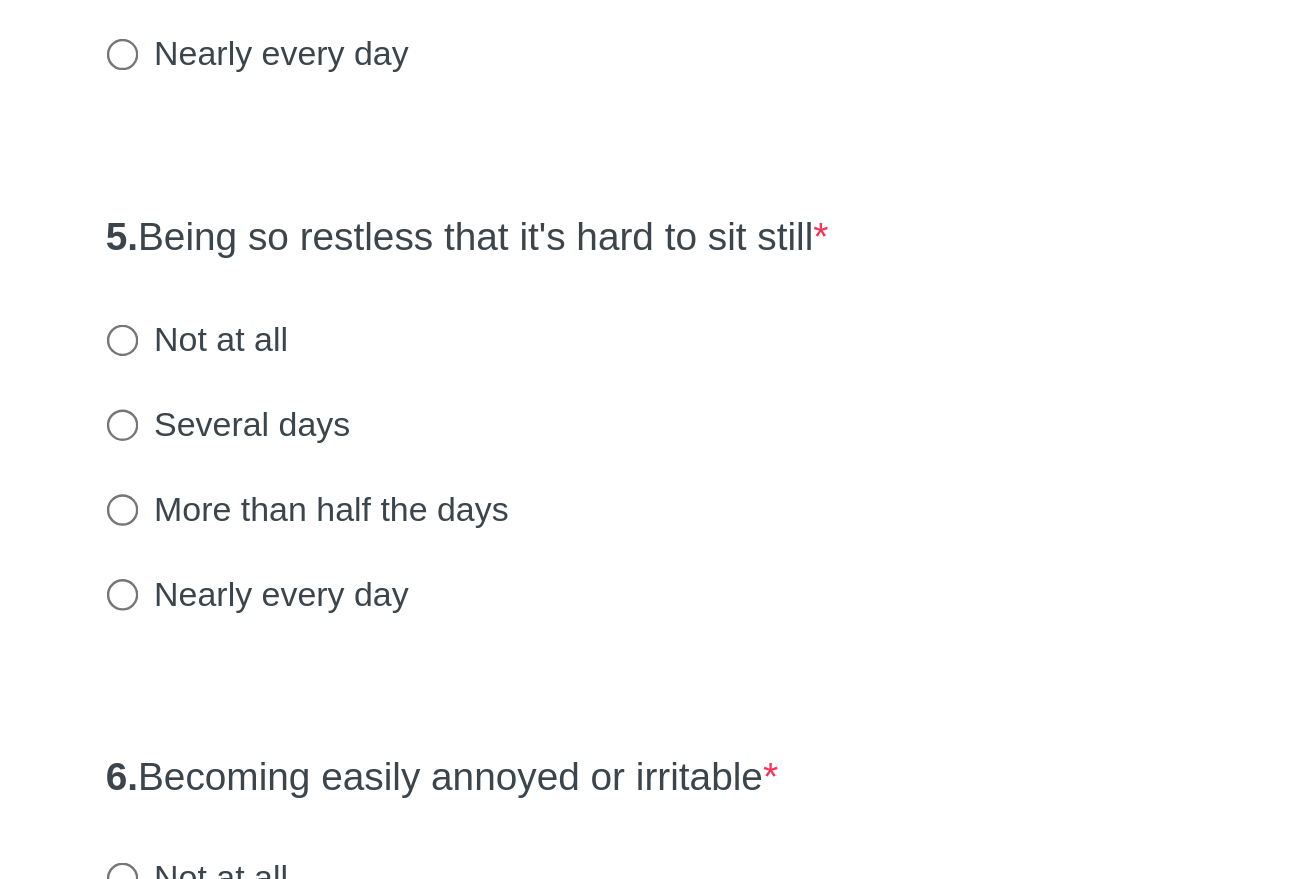 scroll, scrollTop: 549, scrollLeft: 0, axis: vertical 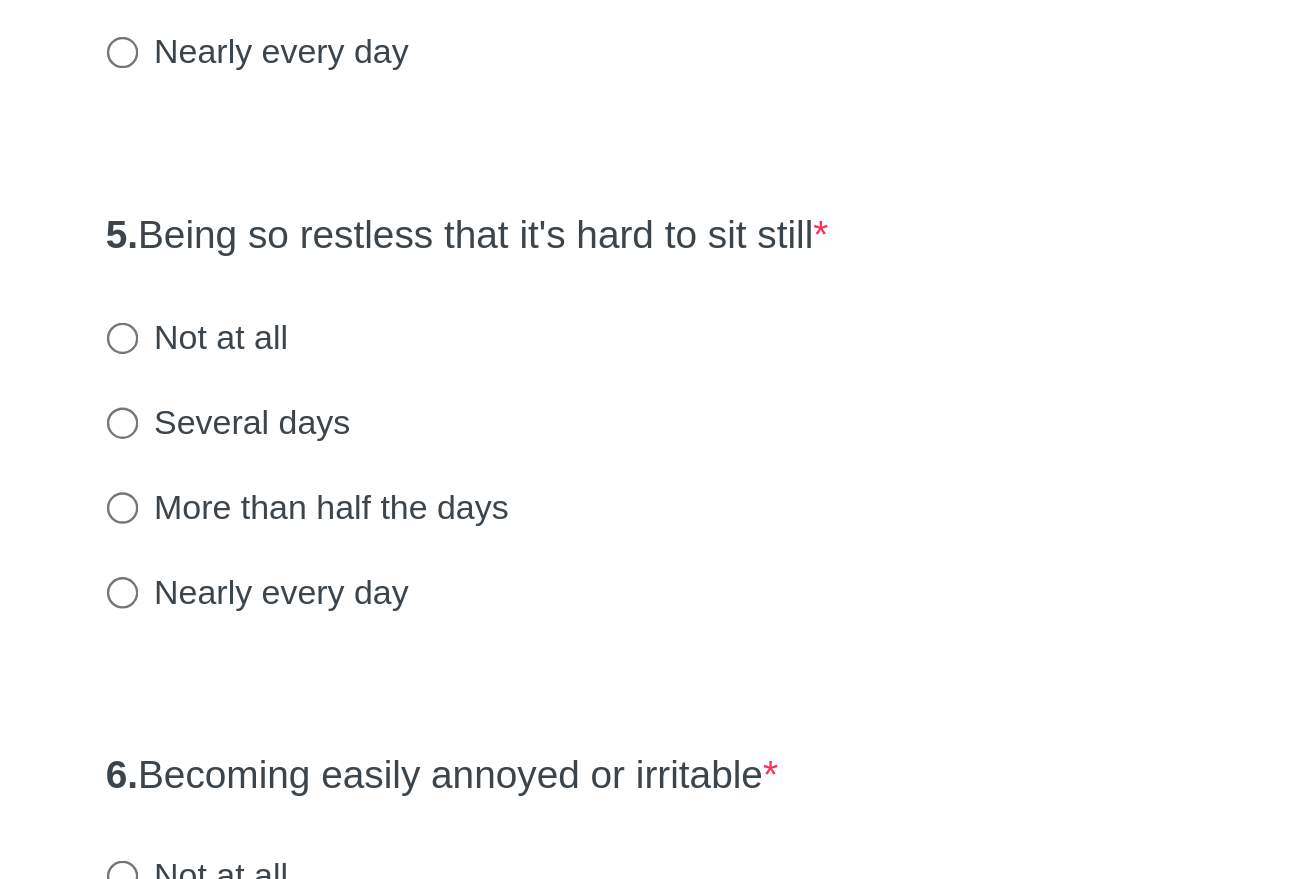 click on "Not at all" at bounding box center (415, 655) 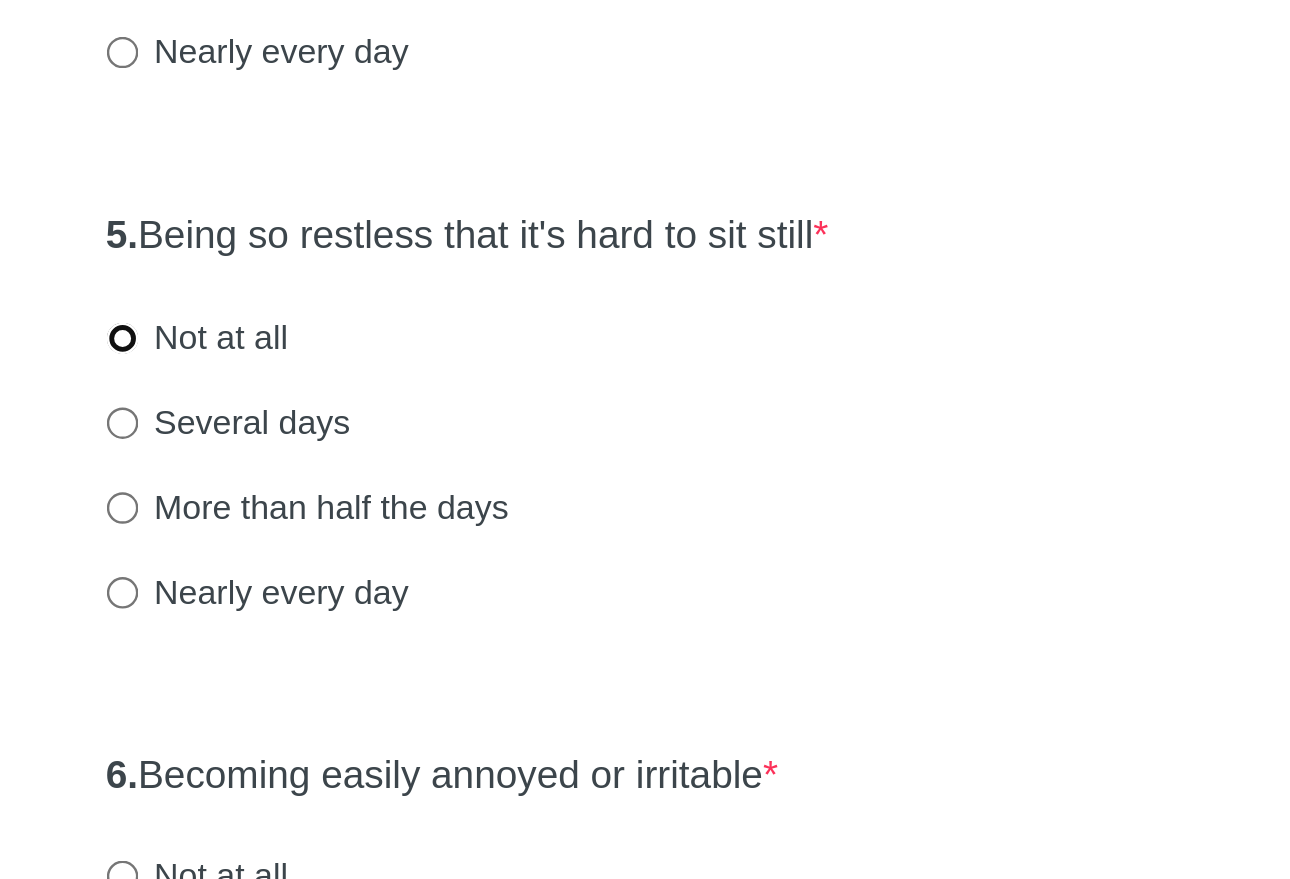 radio on "true" 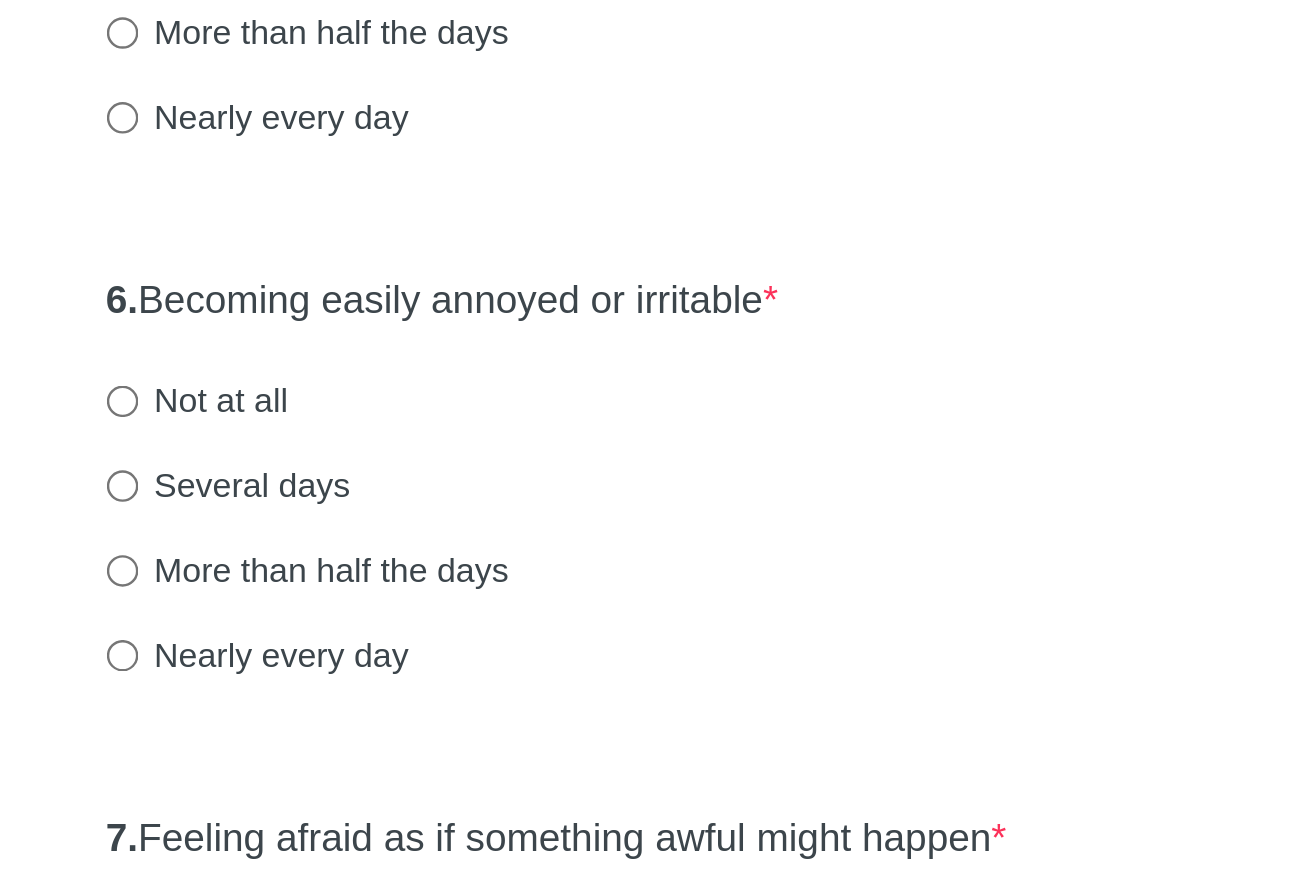 scroll, scrollTop: 749, scrollLeft: 0, axis: vertical 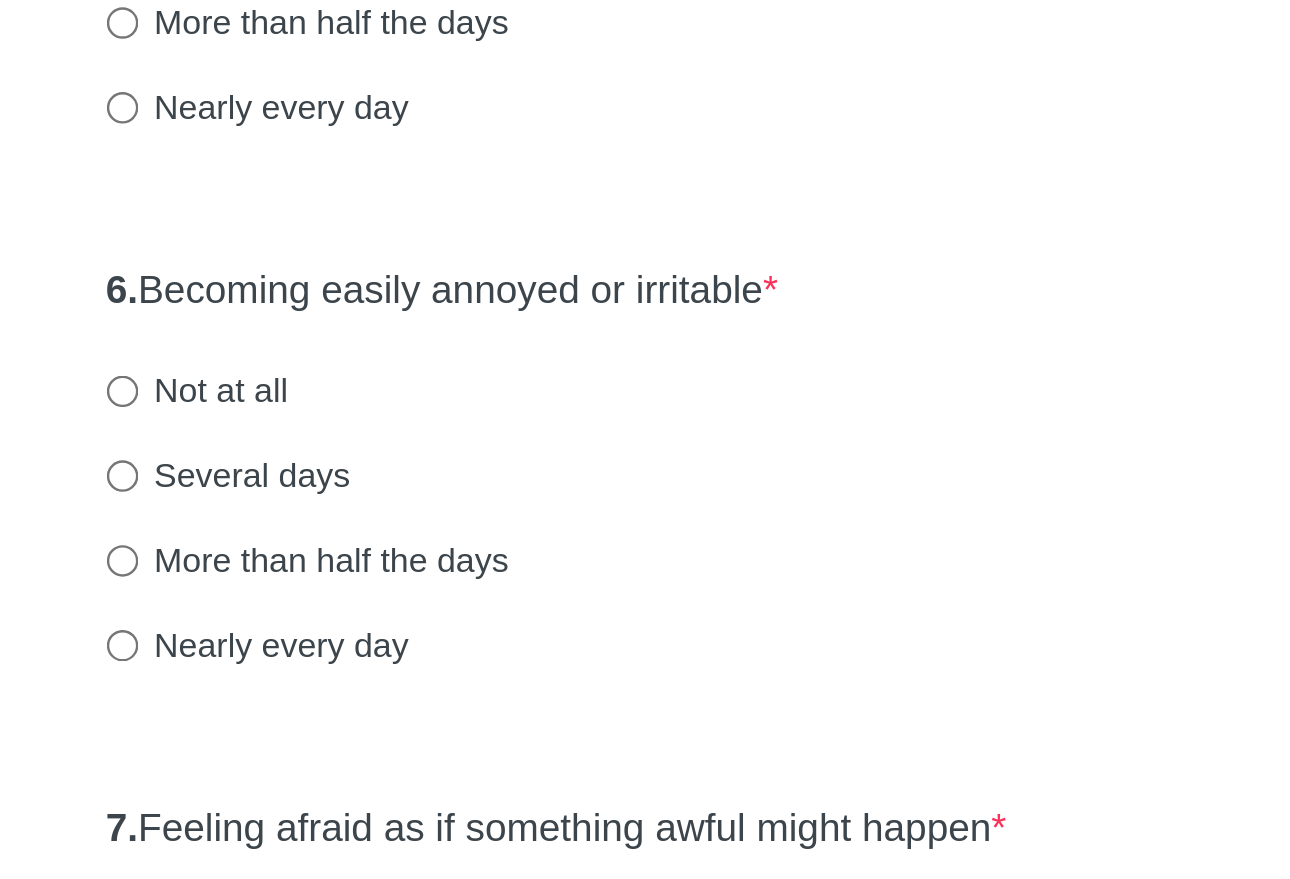 click on "Not at all" at bounding box center [415, 677] 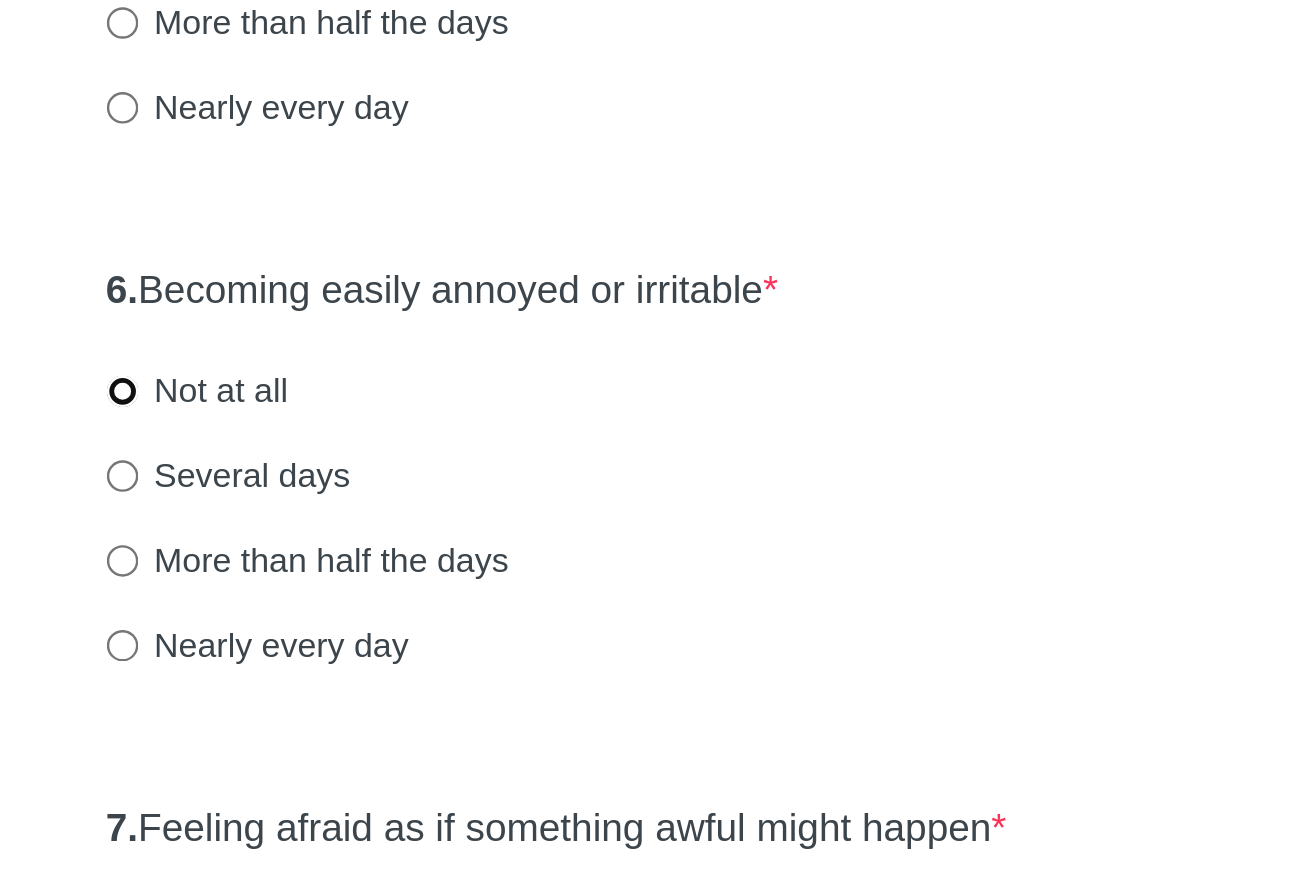 radio on "true" 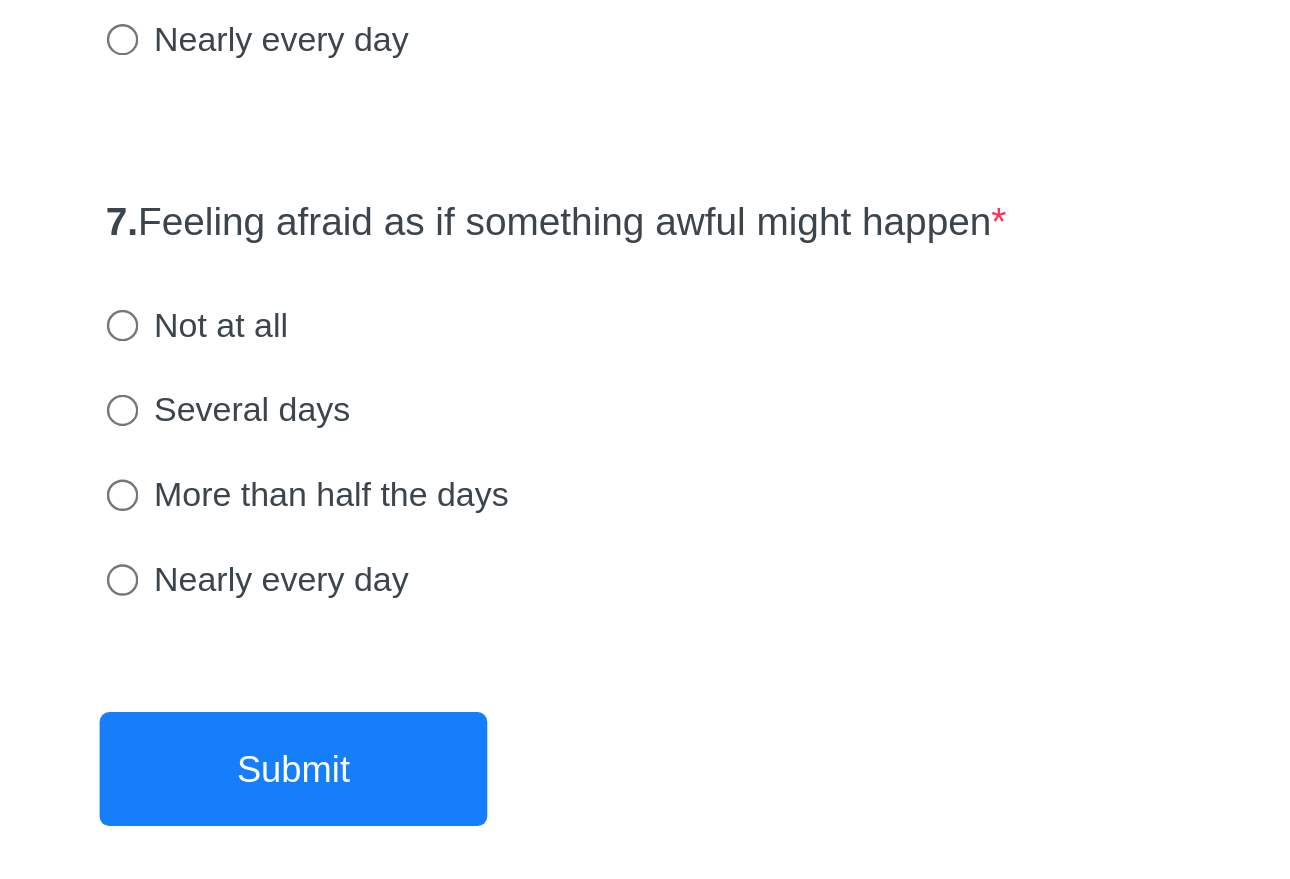 scroll, scrollTop: 1000, scrollLeft: 0, axis: vertical 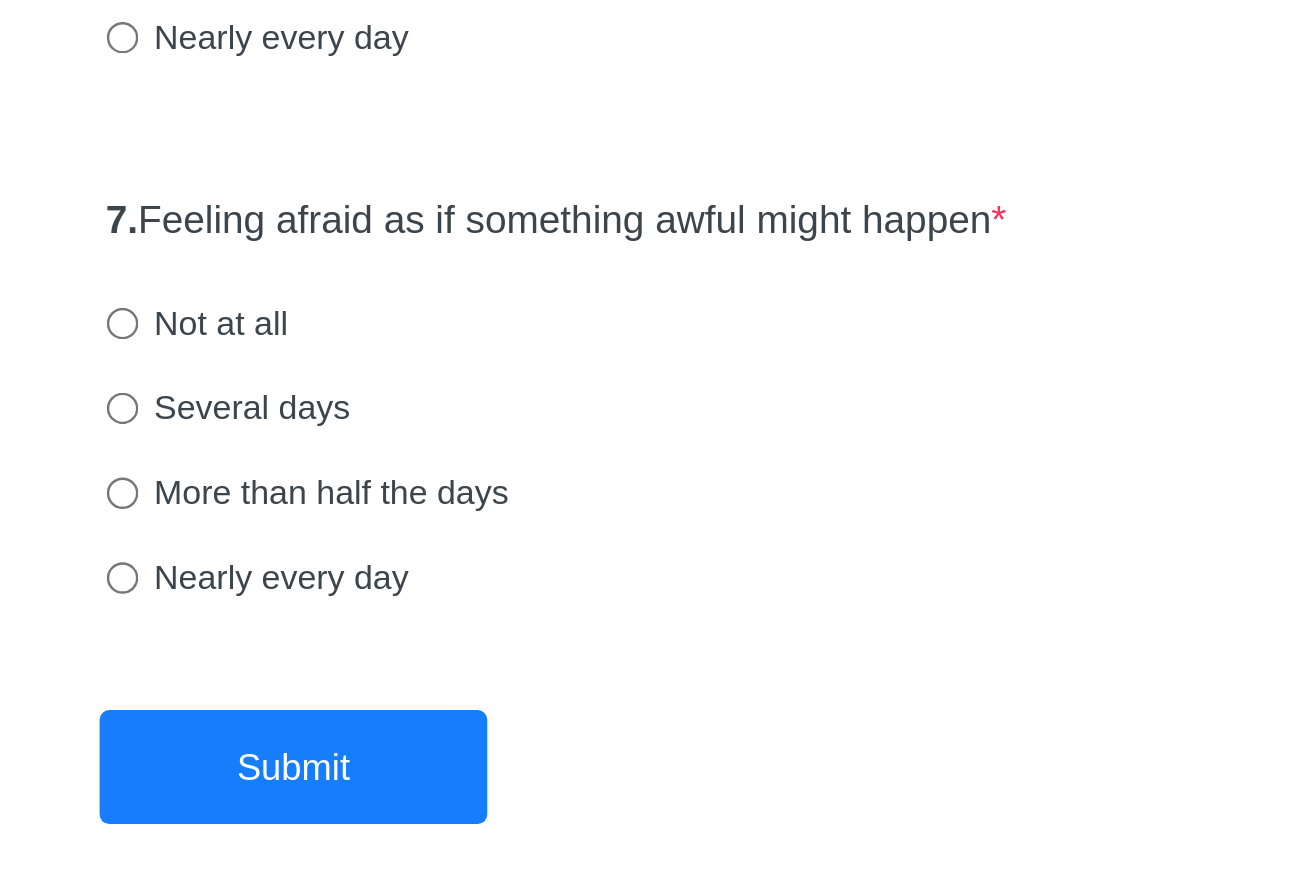 click on "More than half the days" at bounding box center (461, 719) 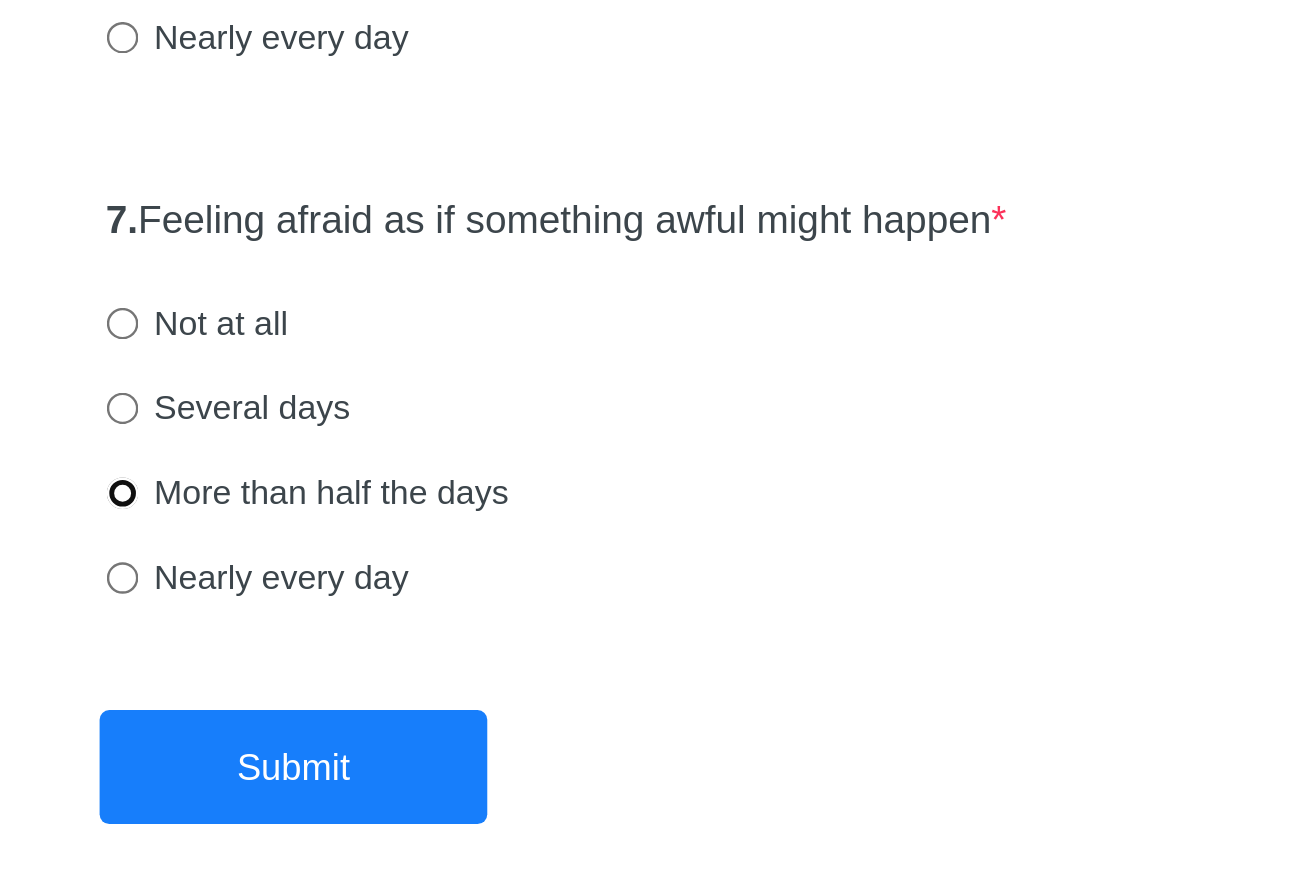 click on "More than half the days" at bounding box center [384, 719] 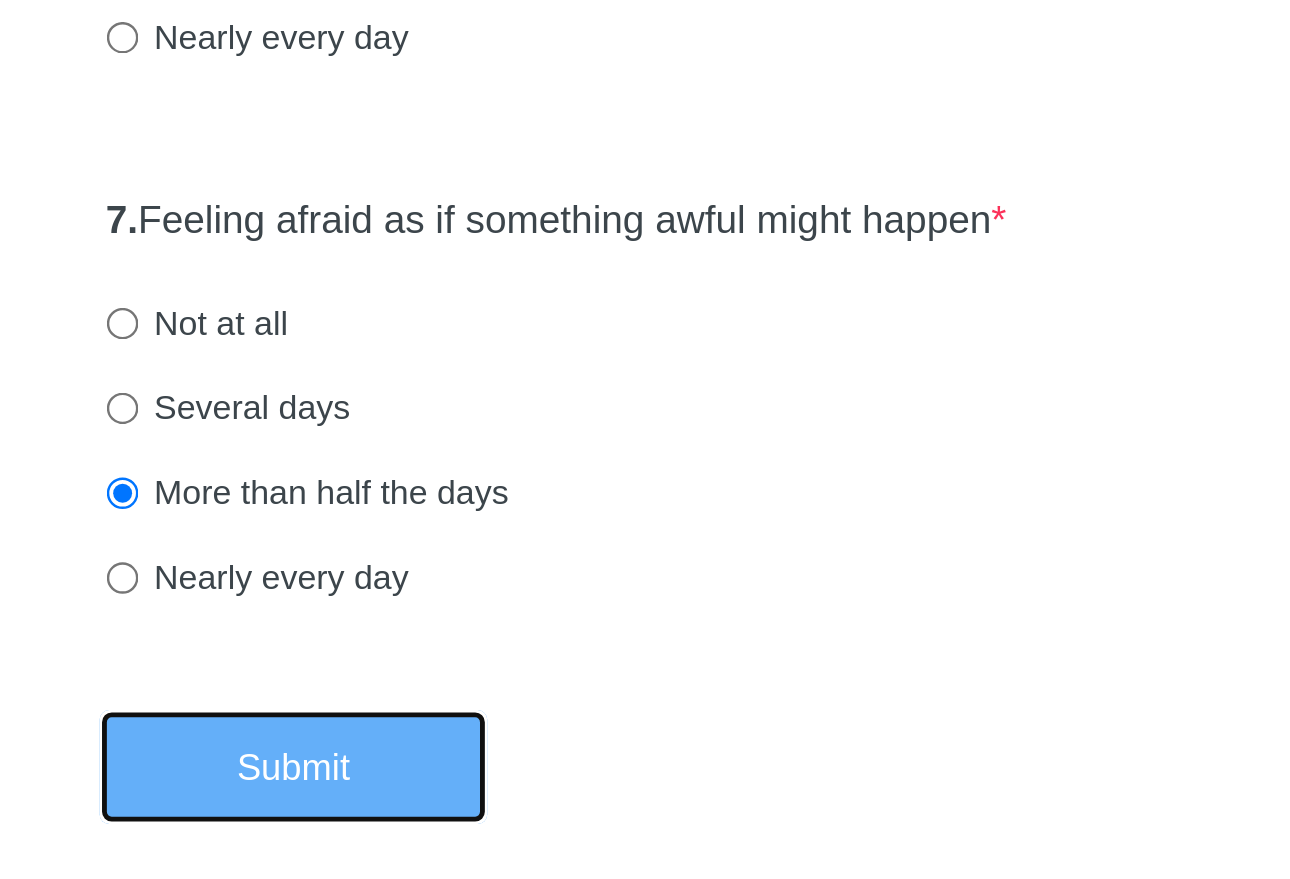 click on "Submit" at bounding box center [455, 832] 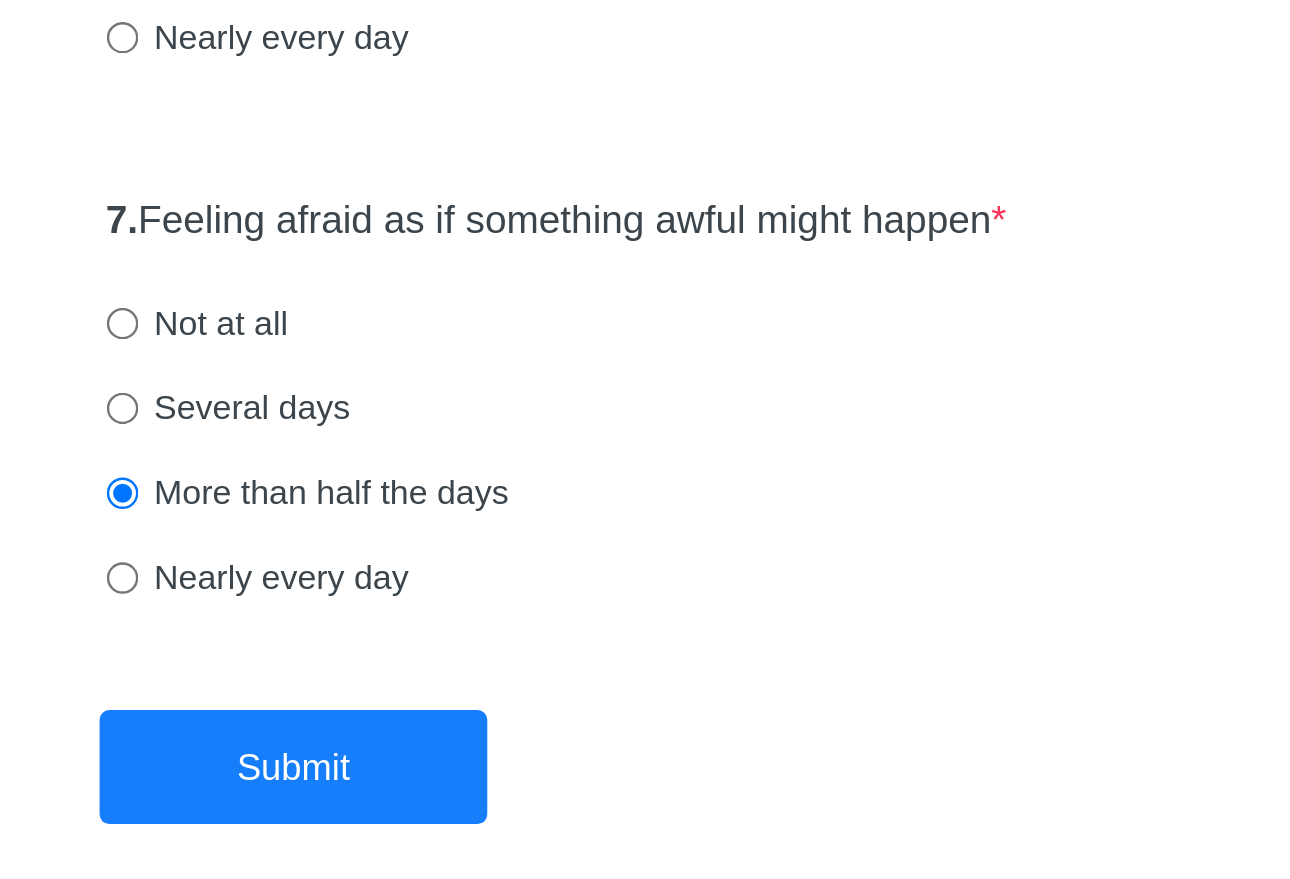 scroll, scrollTop: 0, scrollLeft: 0, axis: both 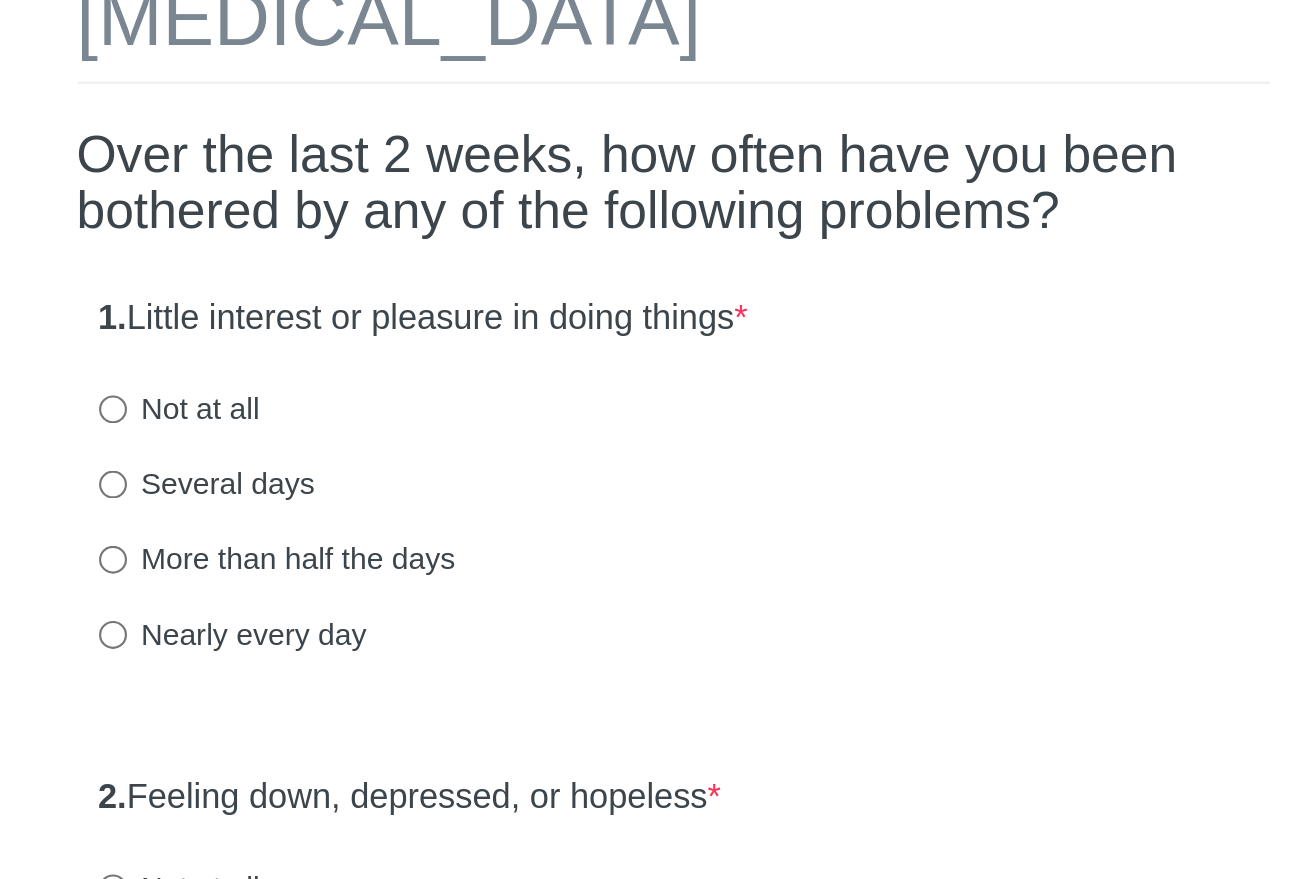 click on "Not at all" at bounding box center (415, 312) 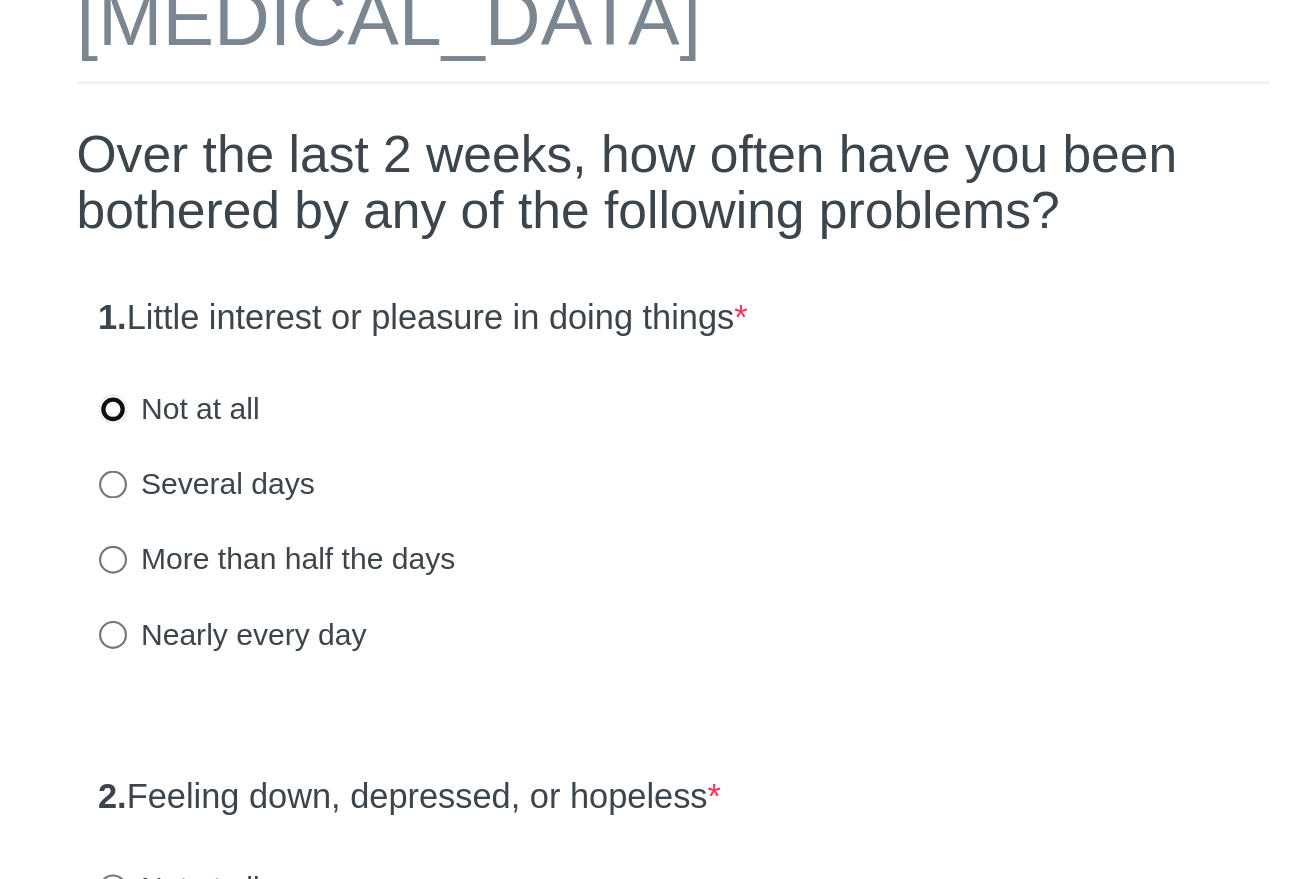 click on "Not at all" at bounding box center [384, 312] 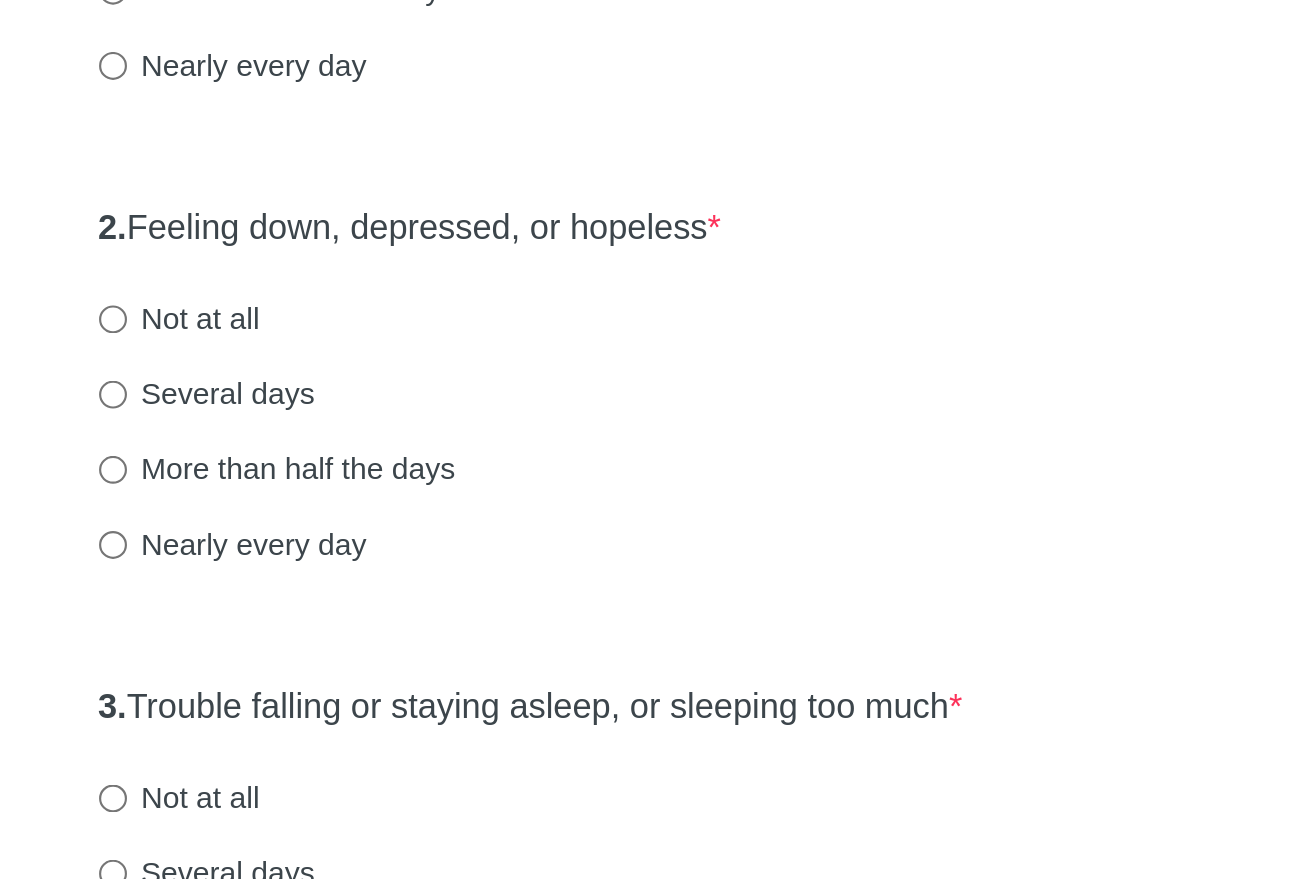 click on "Not at all" at bounding box center [415, 535] 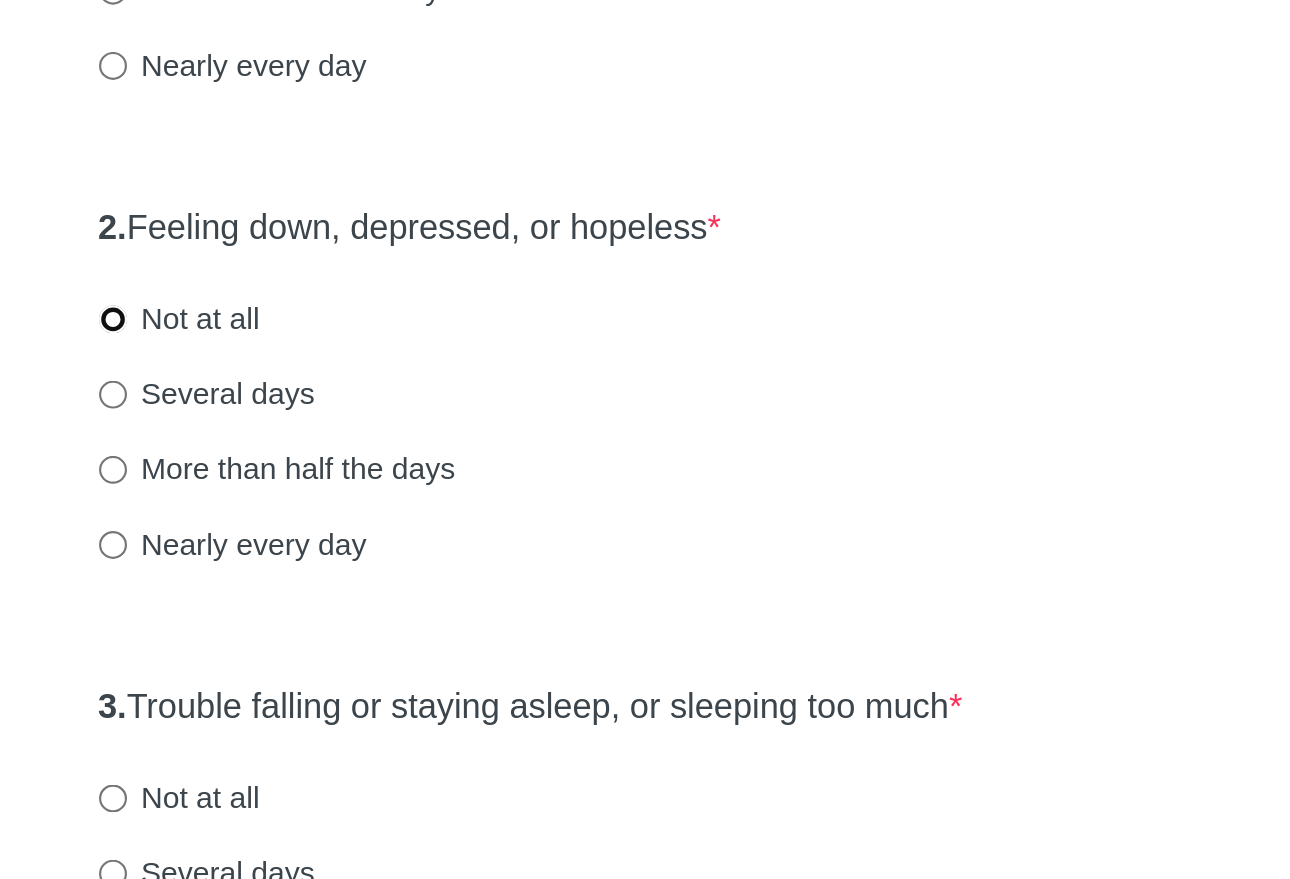 click on "Not at all" at bounding box center [384, 535] 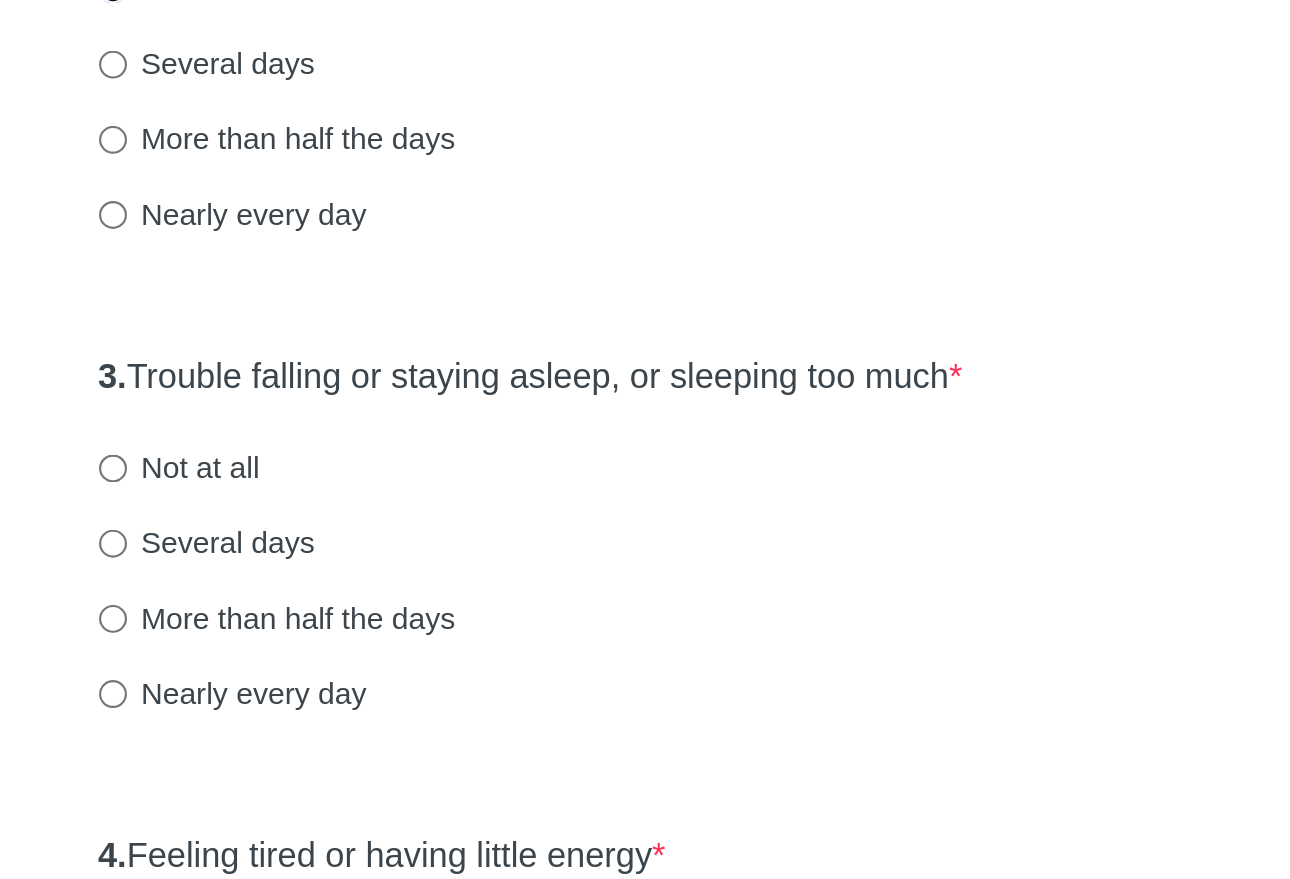 scroll, scrollTop: 75, scrollLeft: 0, axis: vertical 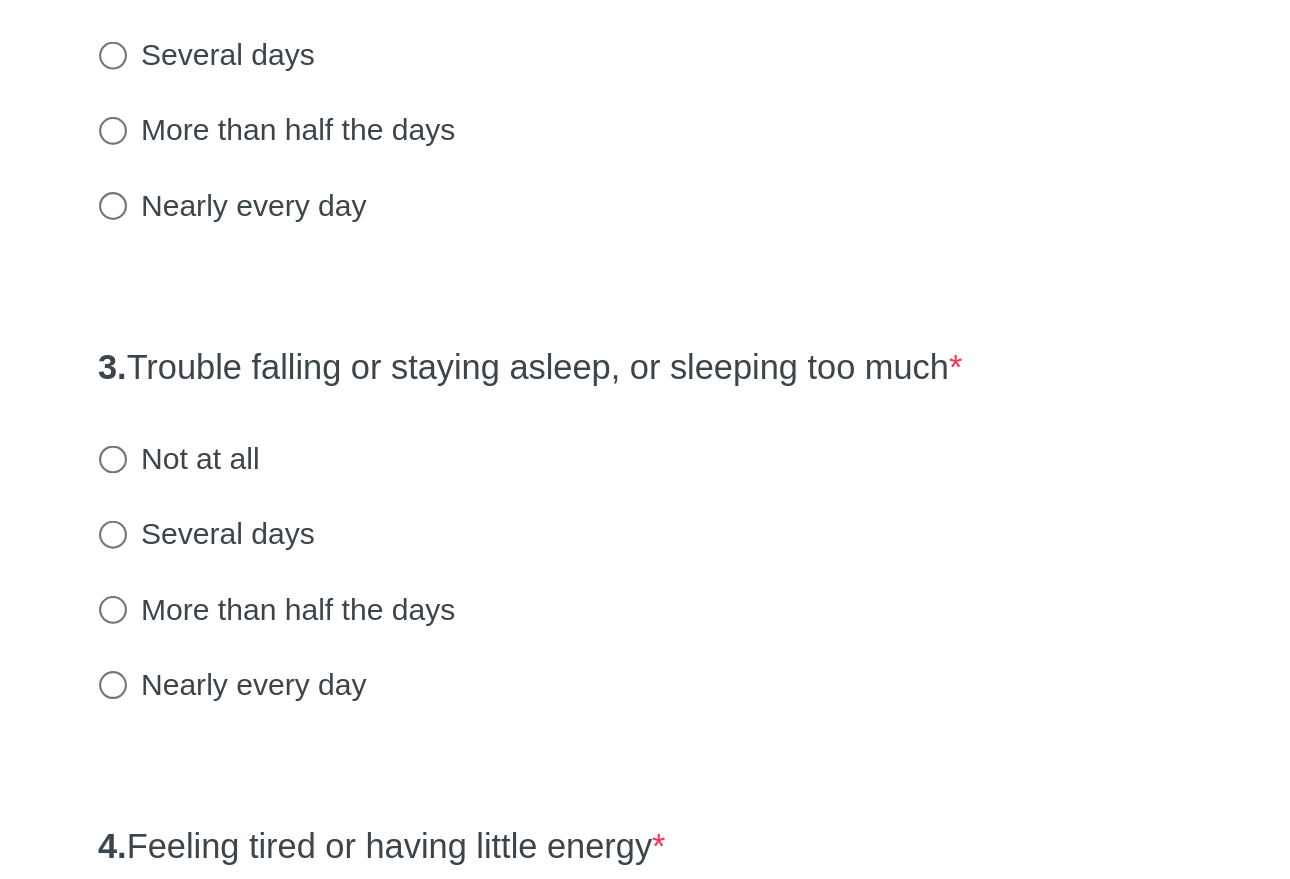 click on "More than half the days" at bounding box center [461, 753] 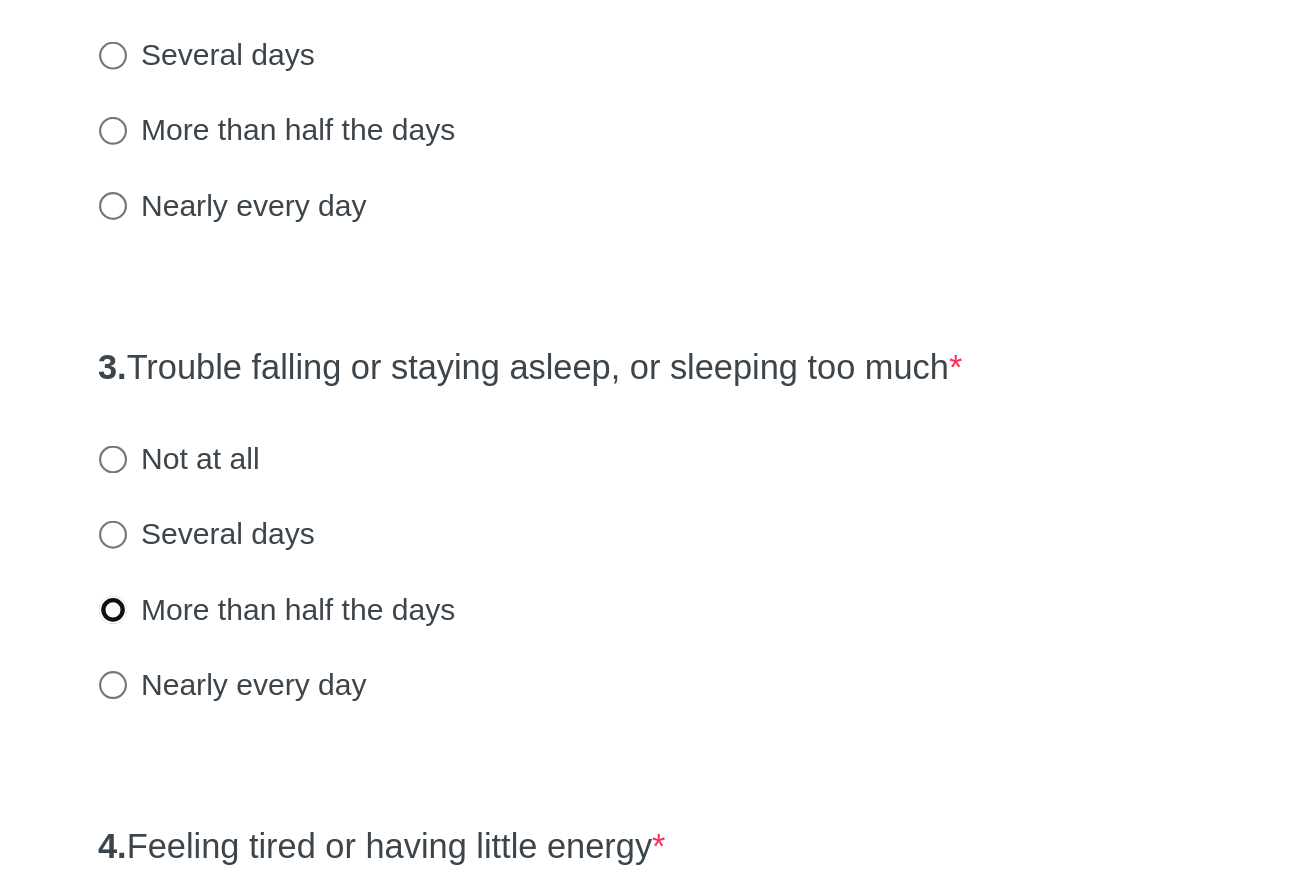 click on "More than half the days" at bounding box center (384, 753) 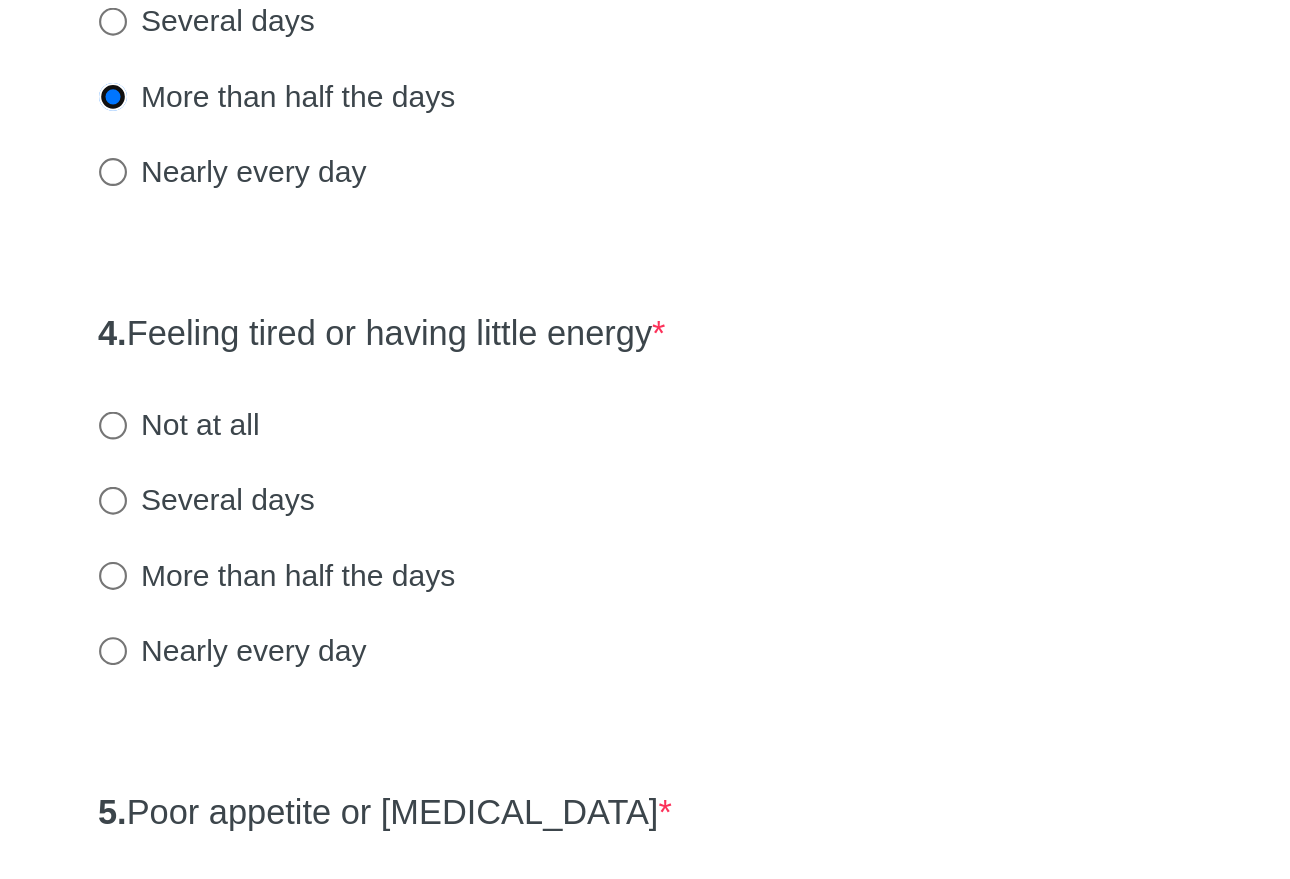 scroll, scrollTop: 316, scrollLeft: 0, axis: vertical 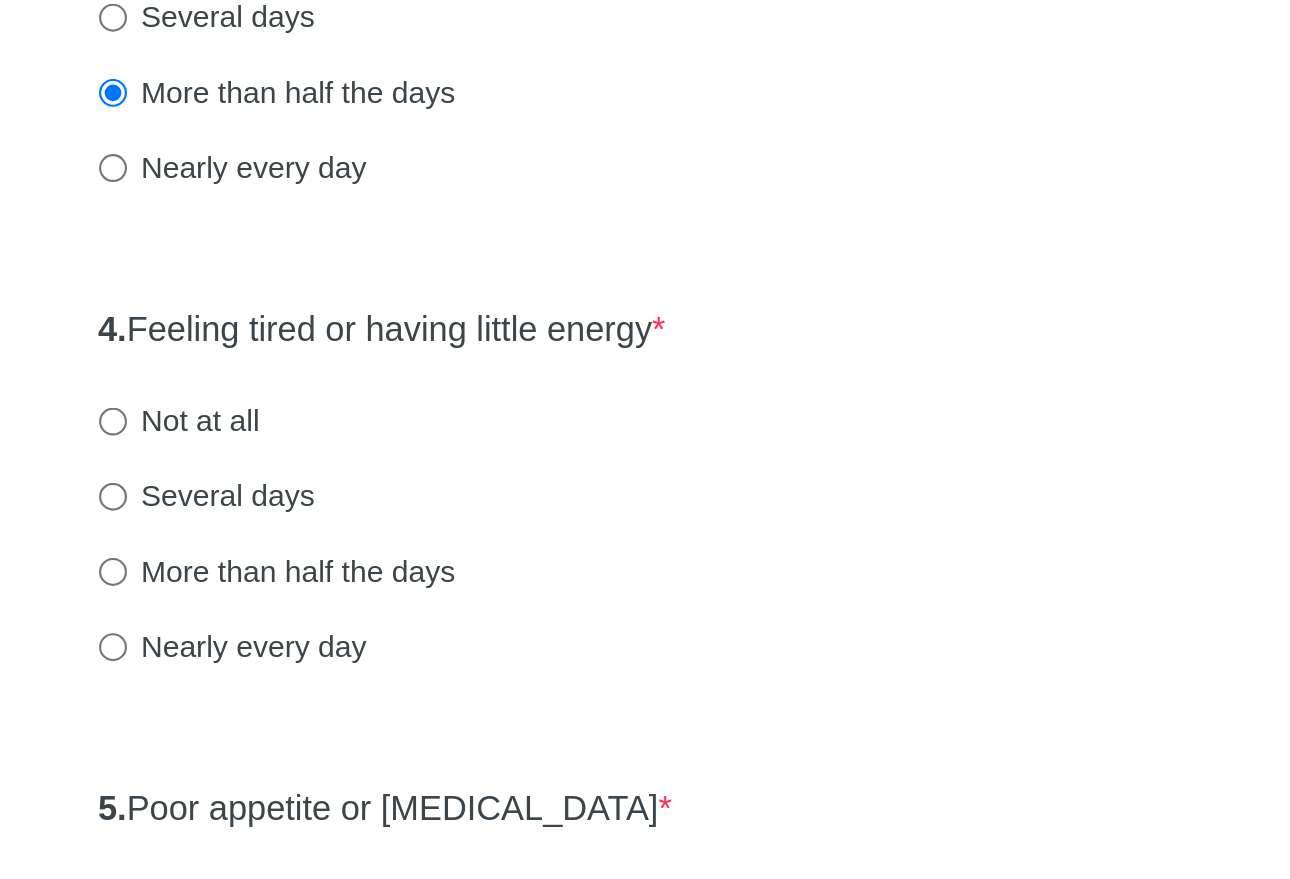 click on "More than half the days" at bounding box center [461, 735] 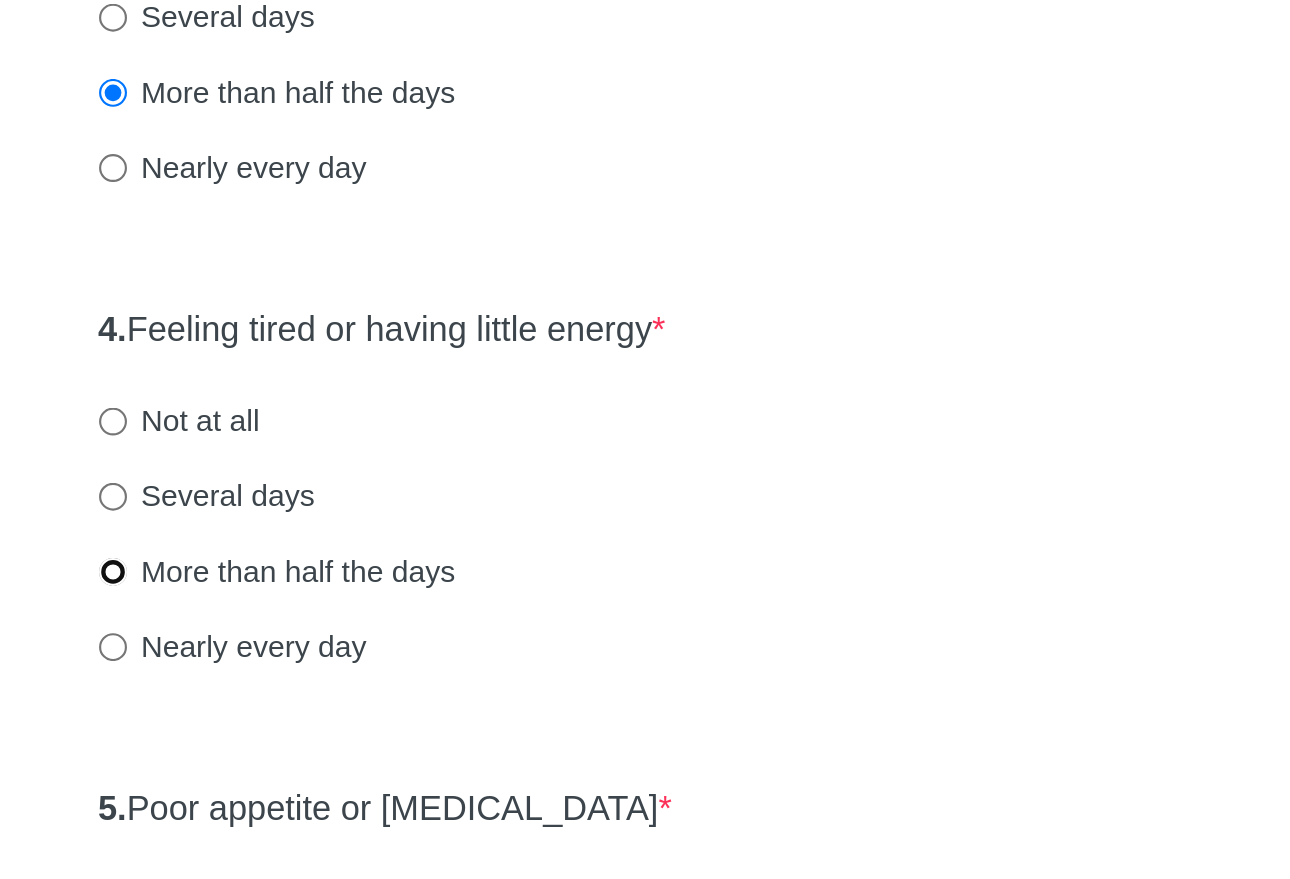 radio on "true" 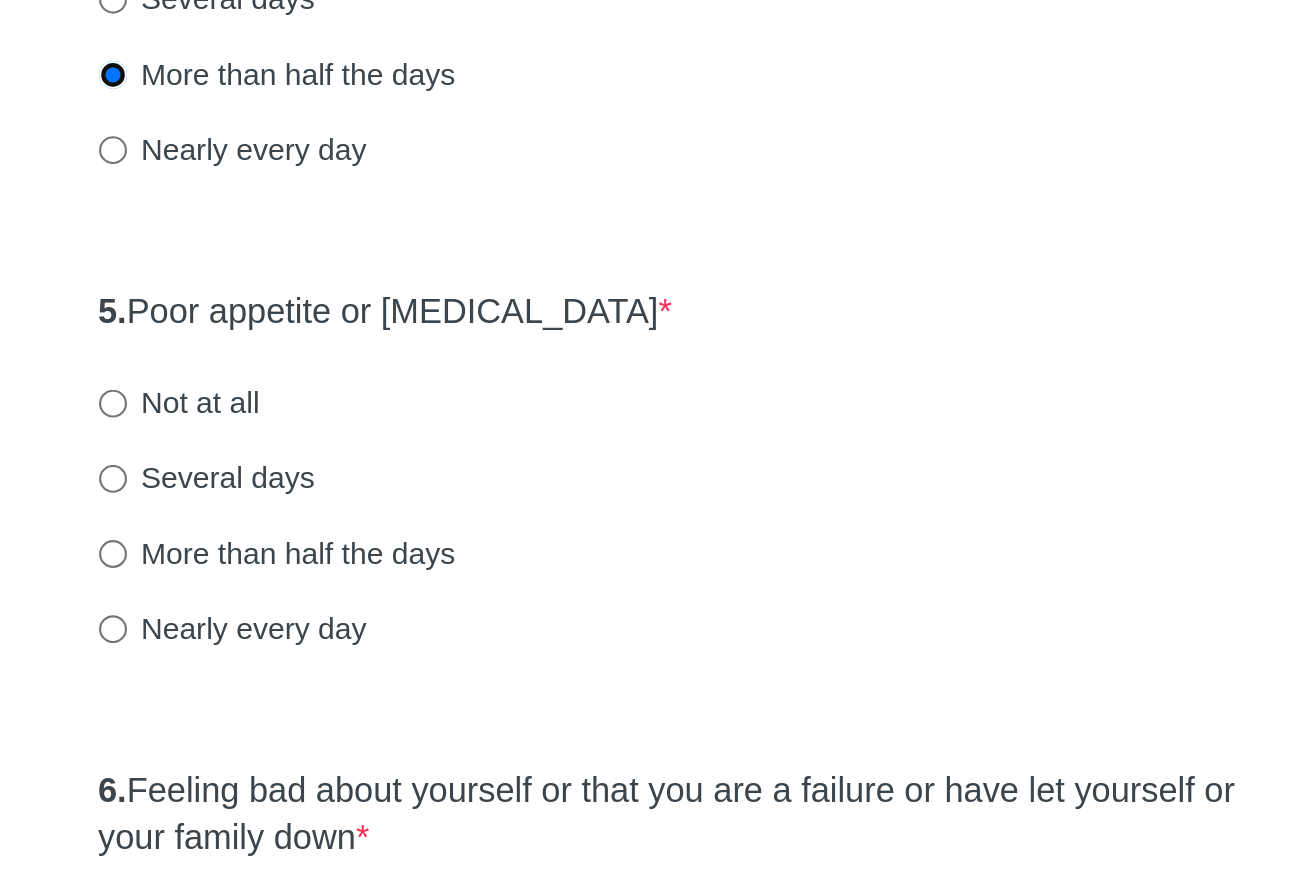 scroll, scrollTop: 548, scrollLeft: 0, axis: vertical 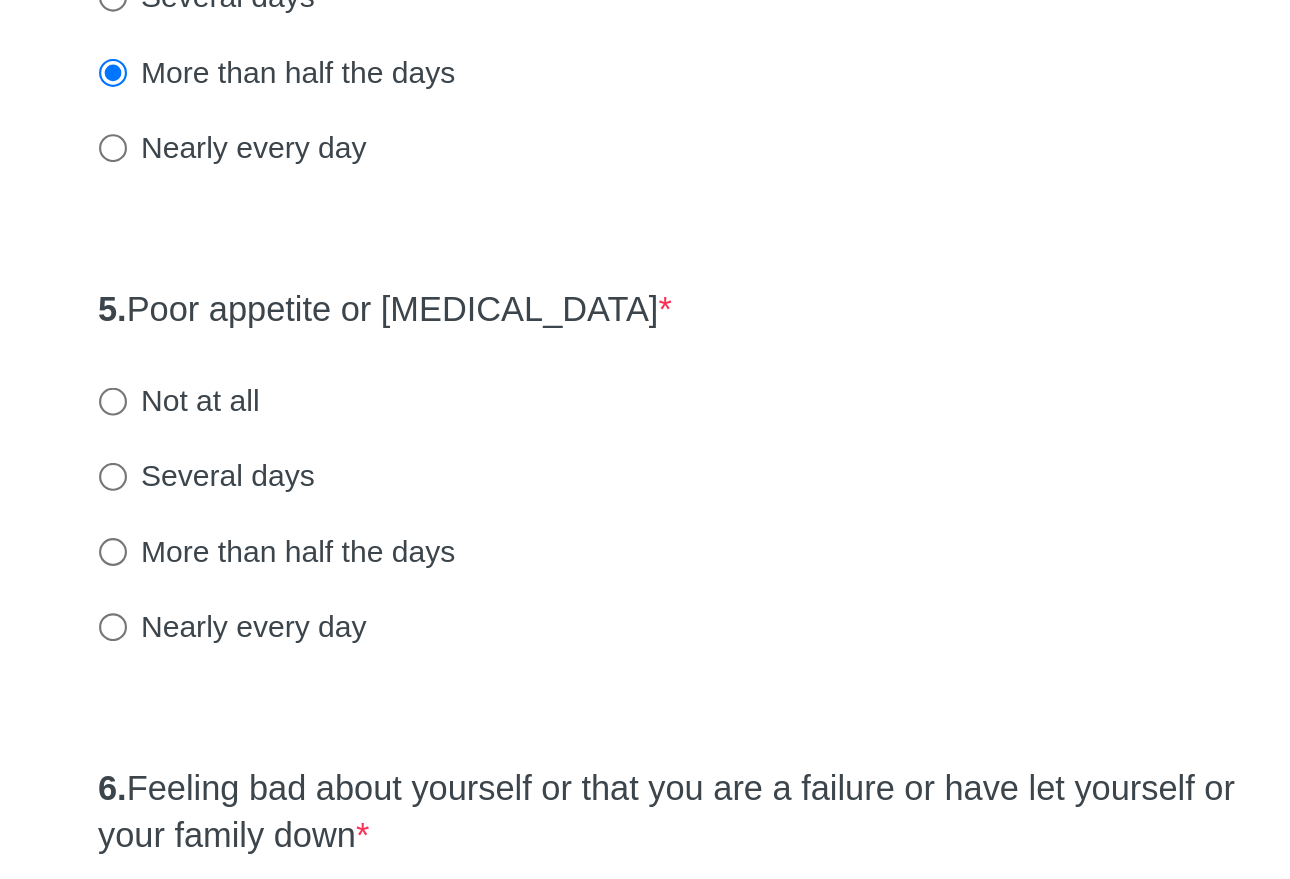 click on "Not at all" at bounding box center [415, 656] 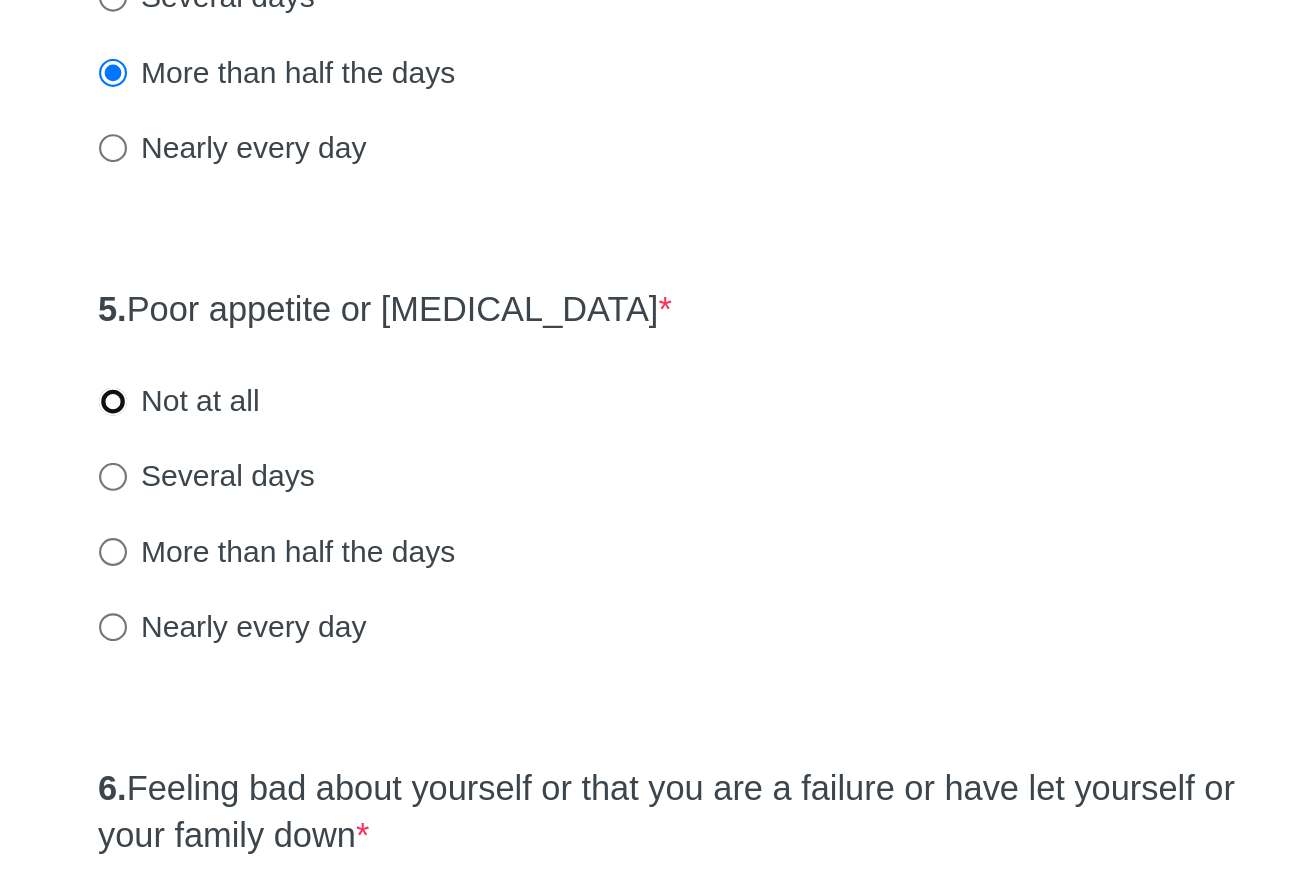 radio on "true" 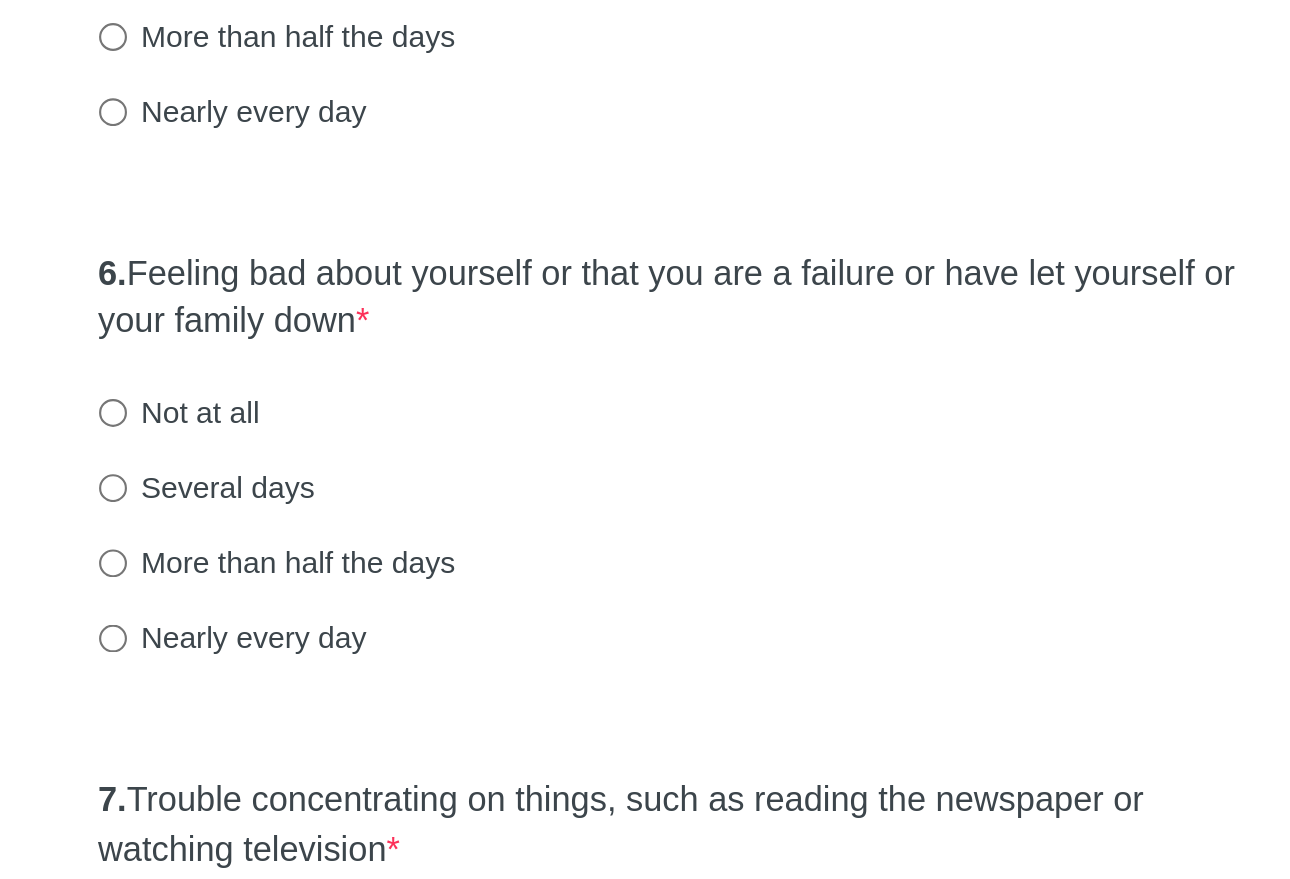 scroll, scrollTop: 794, scrollLeft: 0, axis: vertical 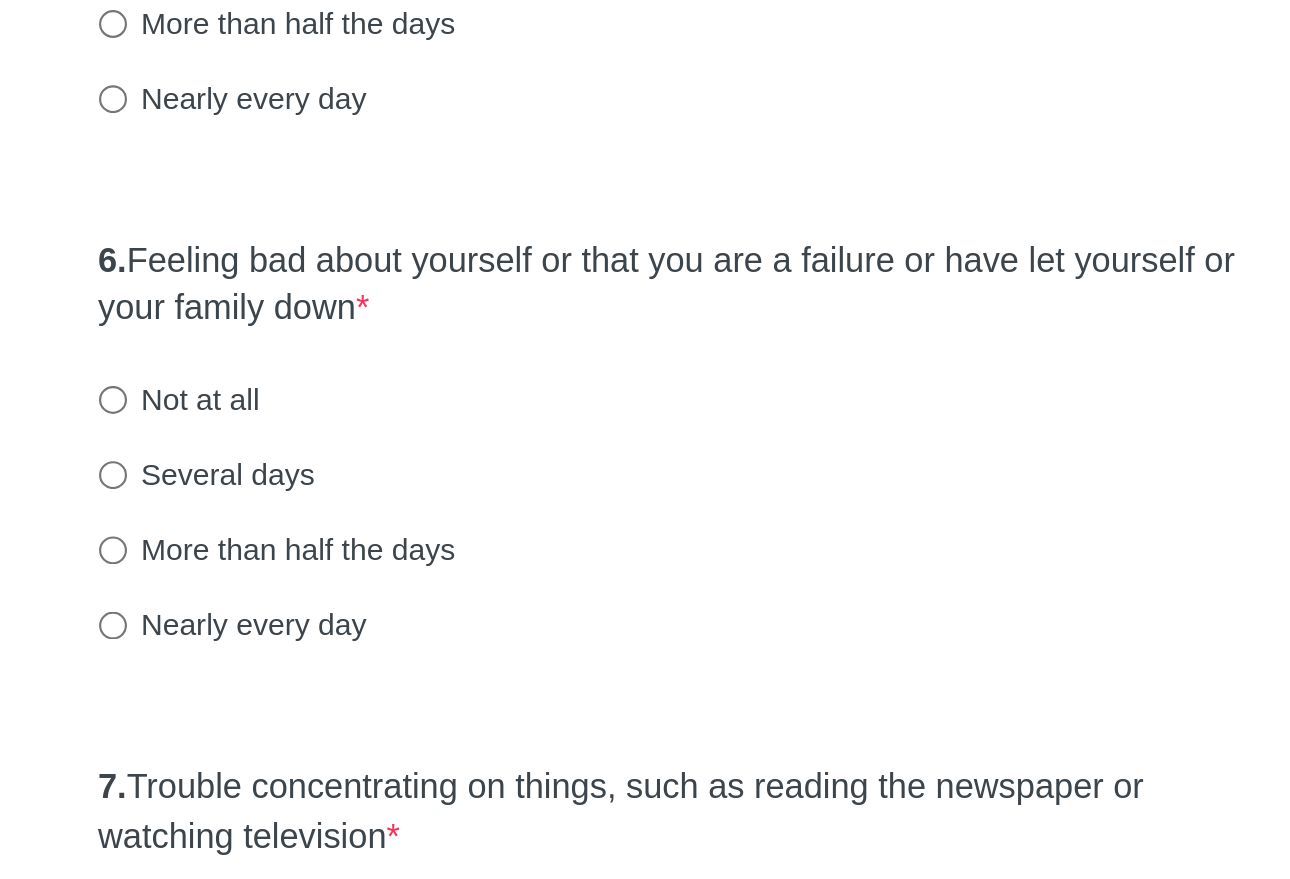click on "Not at all" at bounding box center [415, 655] 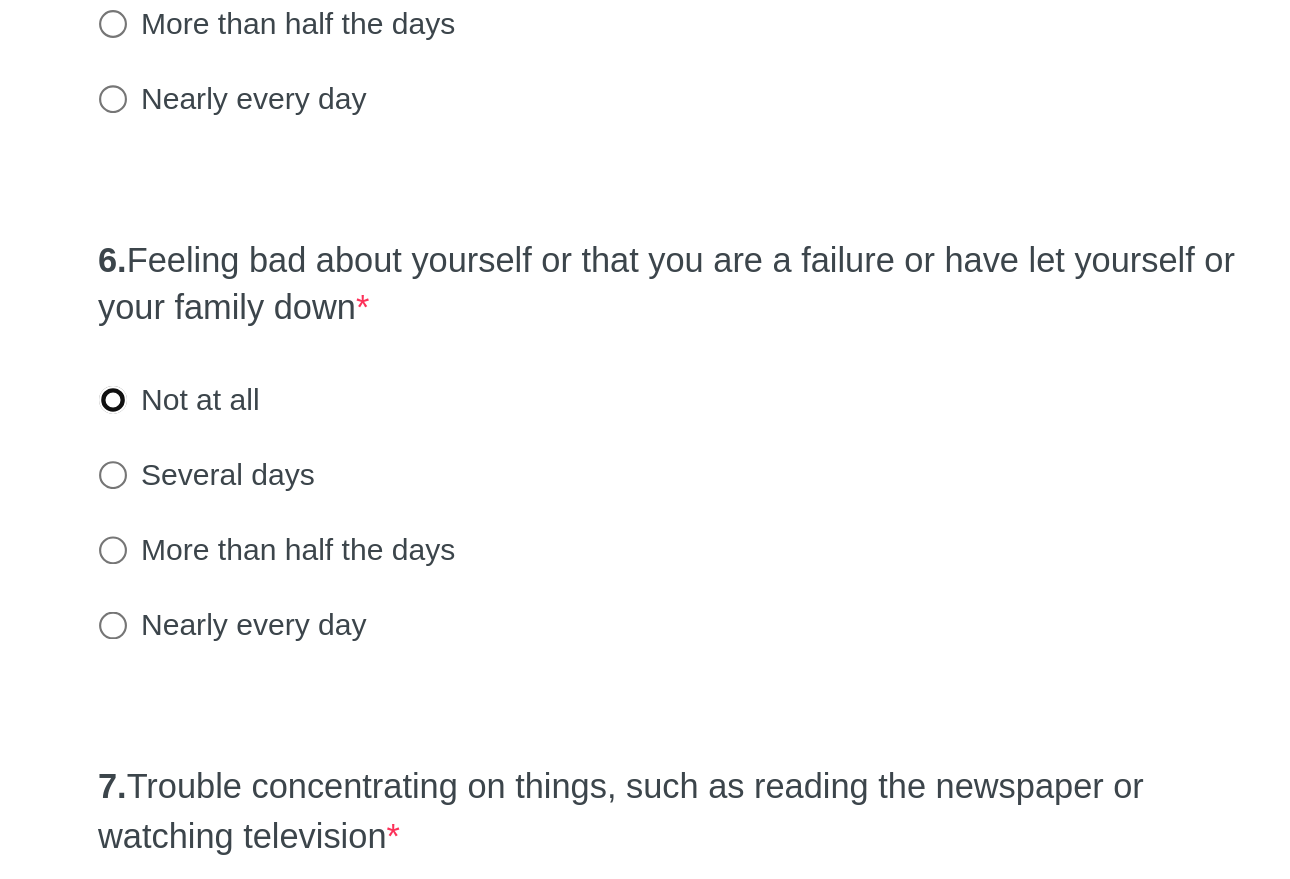 click on "Not at all" at bounding box center (384, 655) 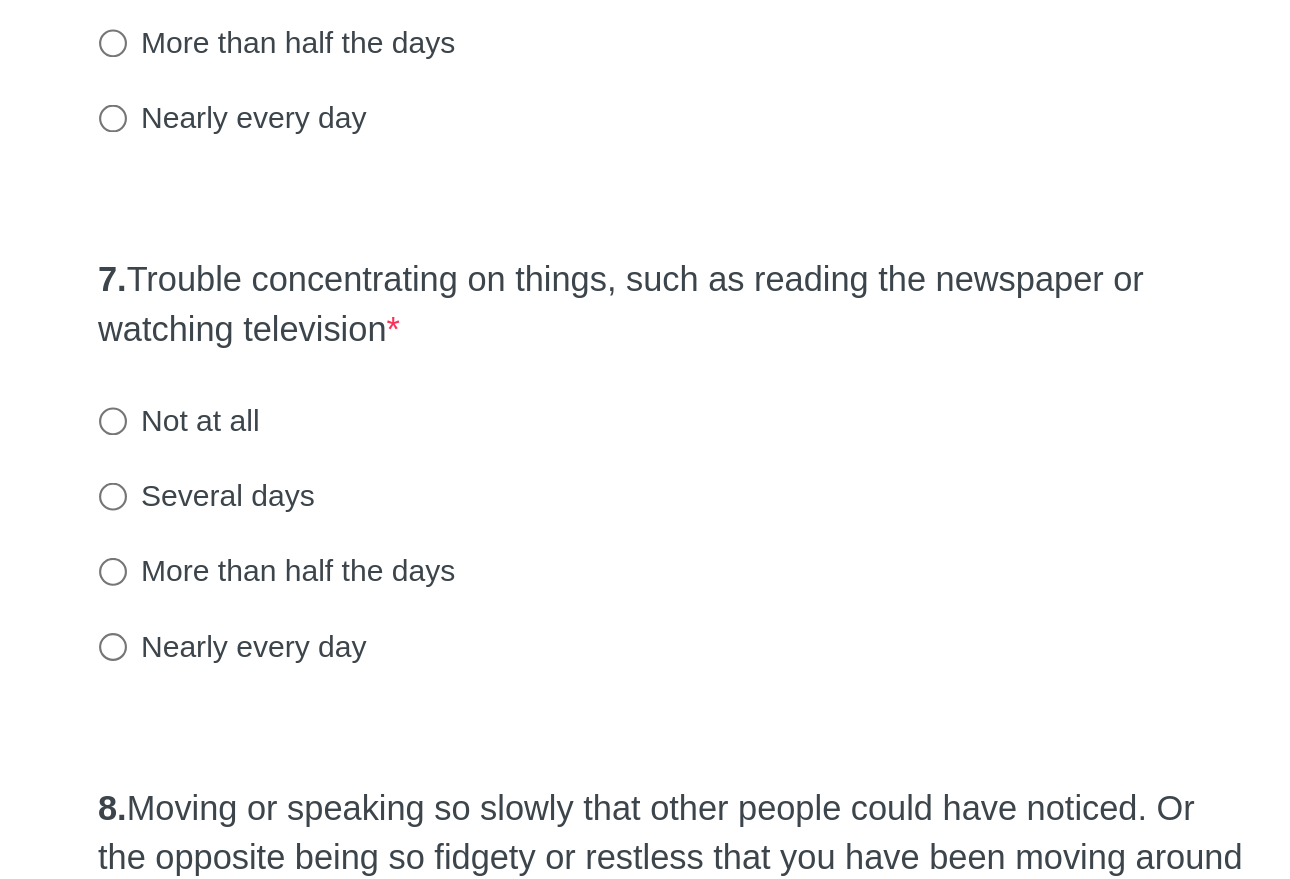 scroll, scrollTop: 1036, scrollLeft: 0, axis: vertical 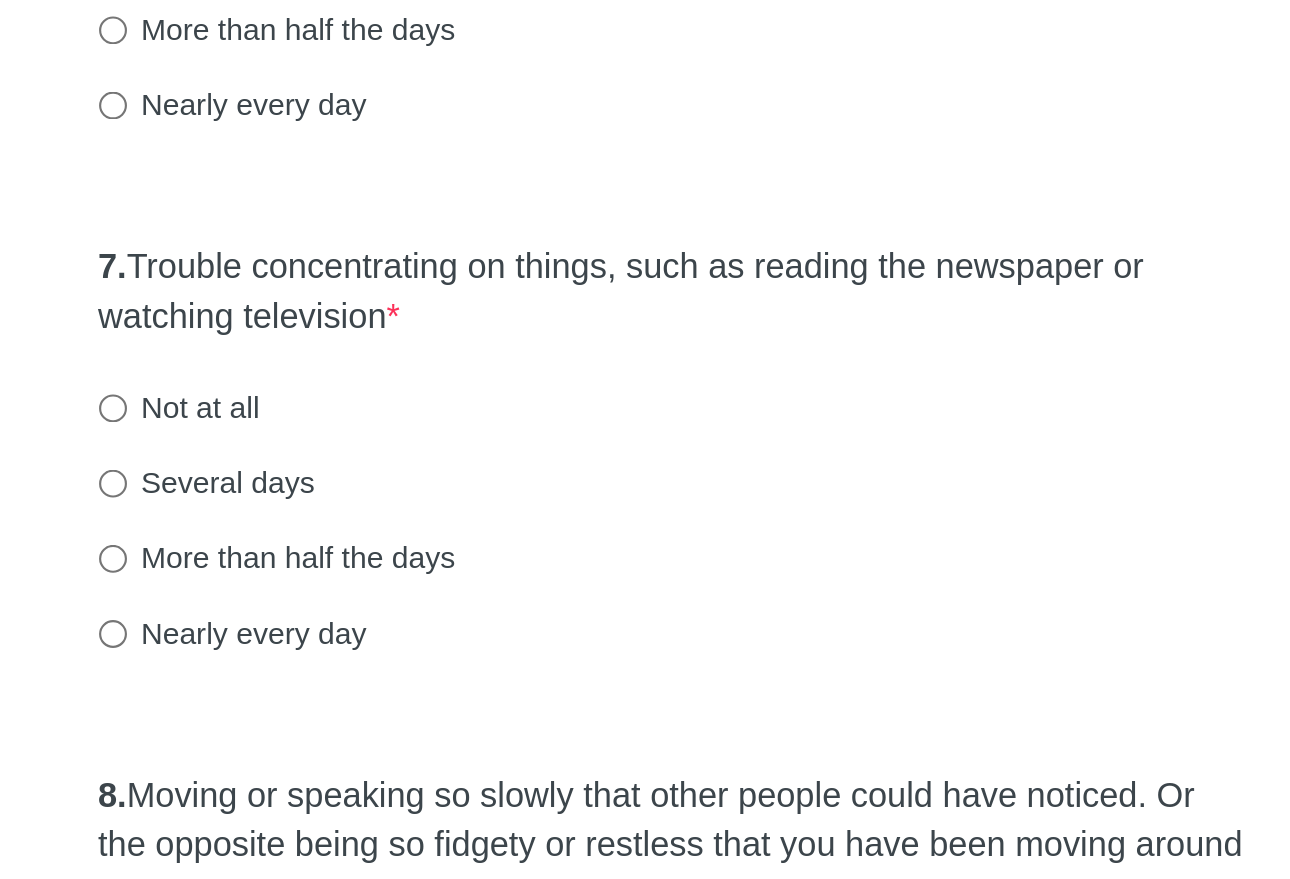 click on "Nearly every day" at bounding box center [440, 764] 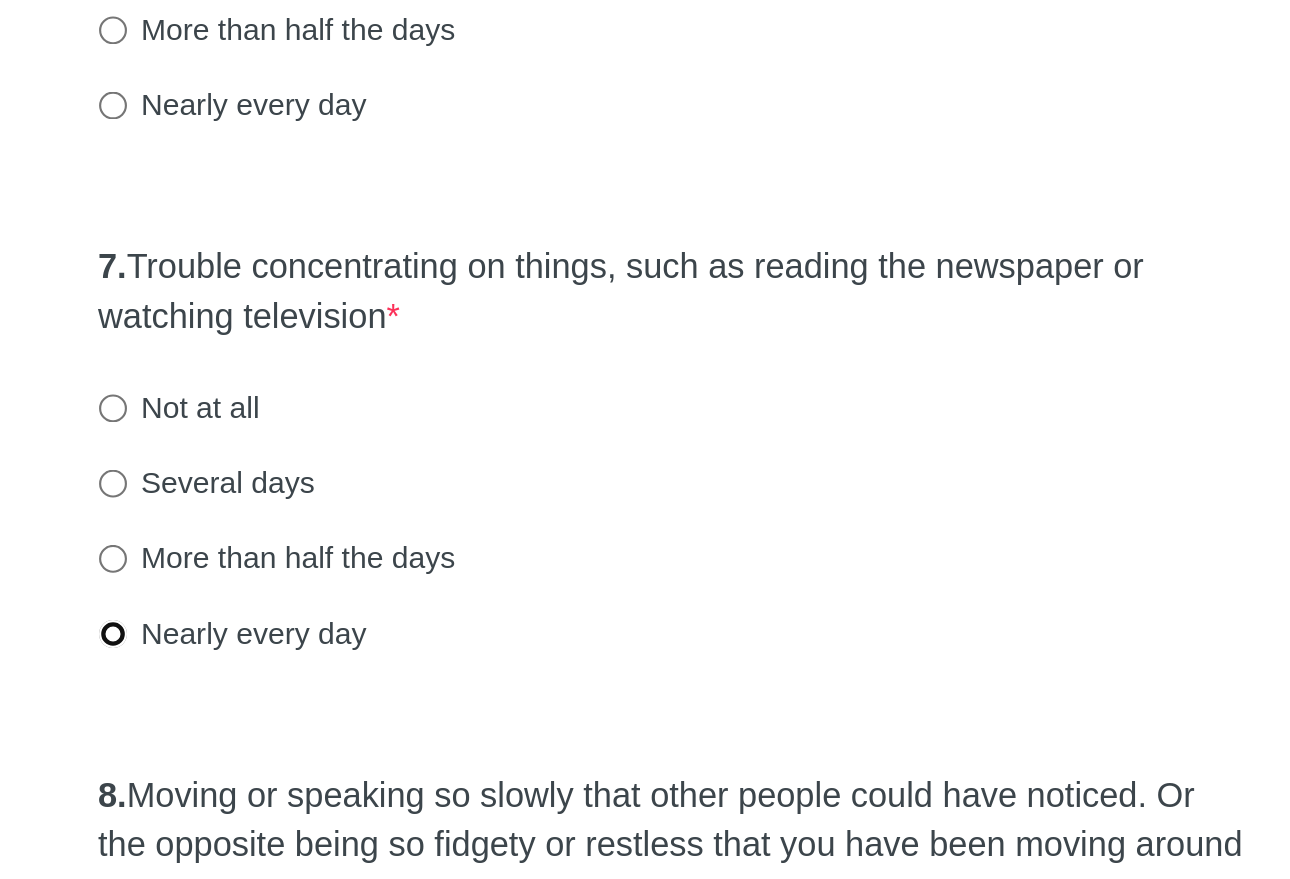 click on "Nearly every day" at bounding box center (384, 764) 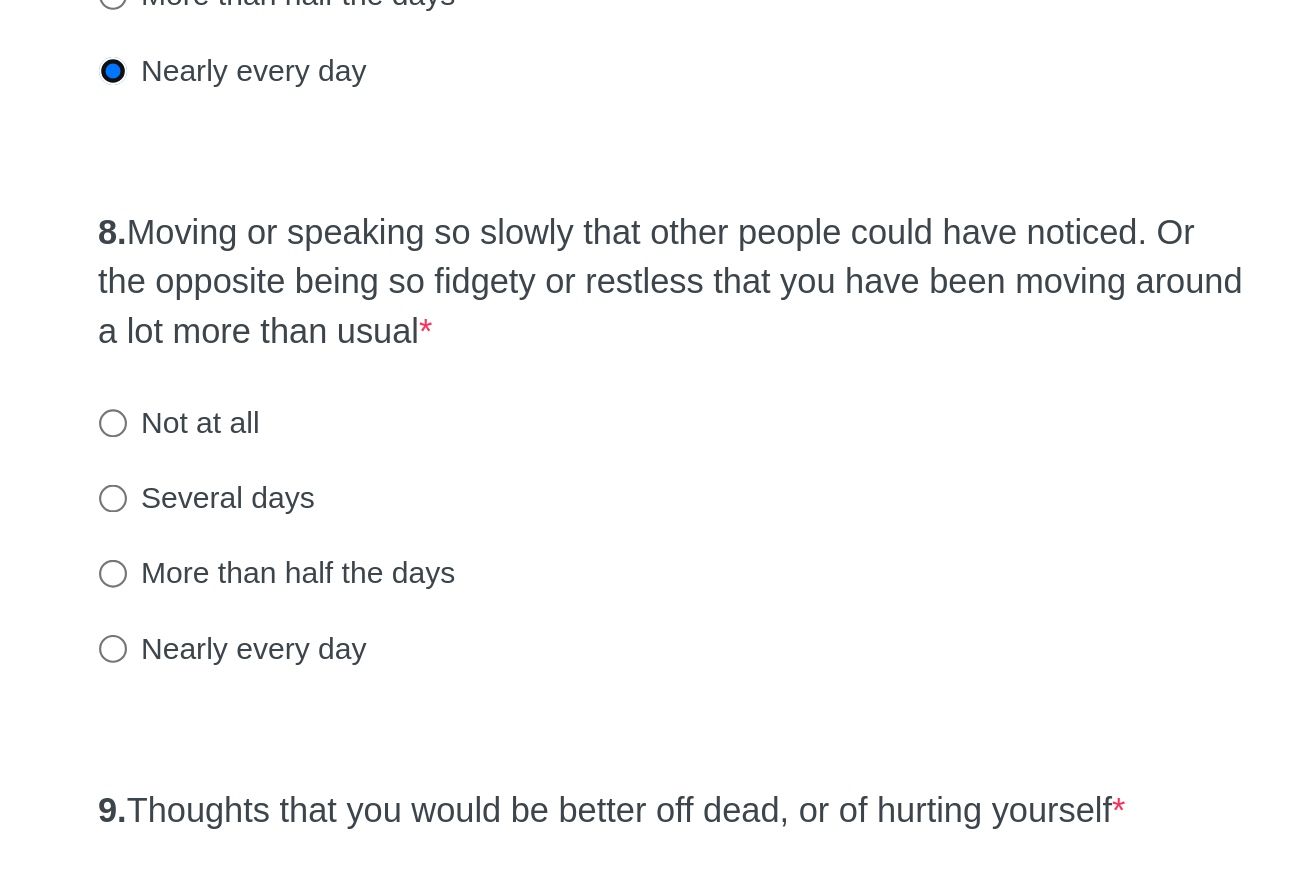 scroll, scrollTop: 1299, scrollLeft: 0, axis: vertical 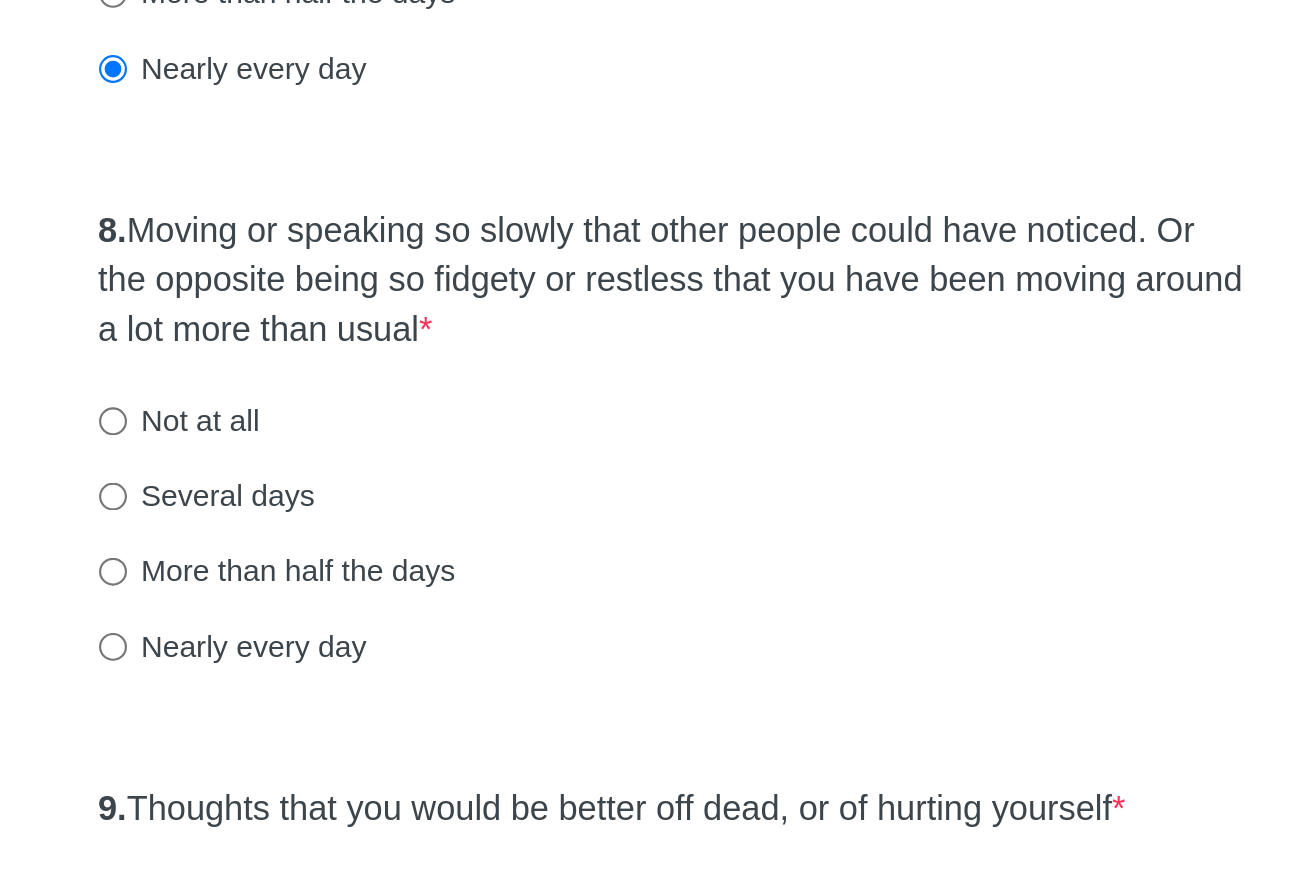 click on "More than half the days" at bounding box center [461, 735] 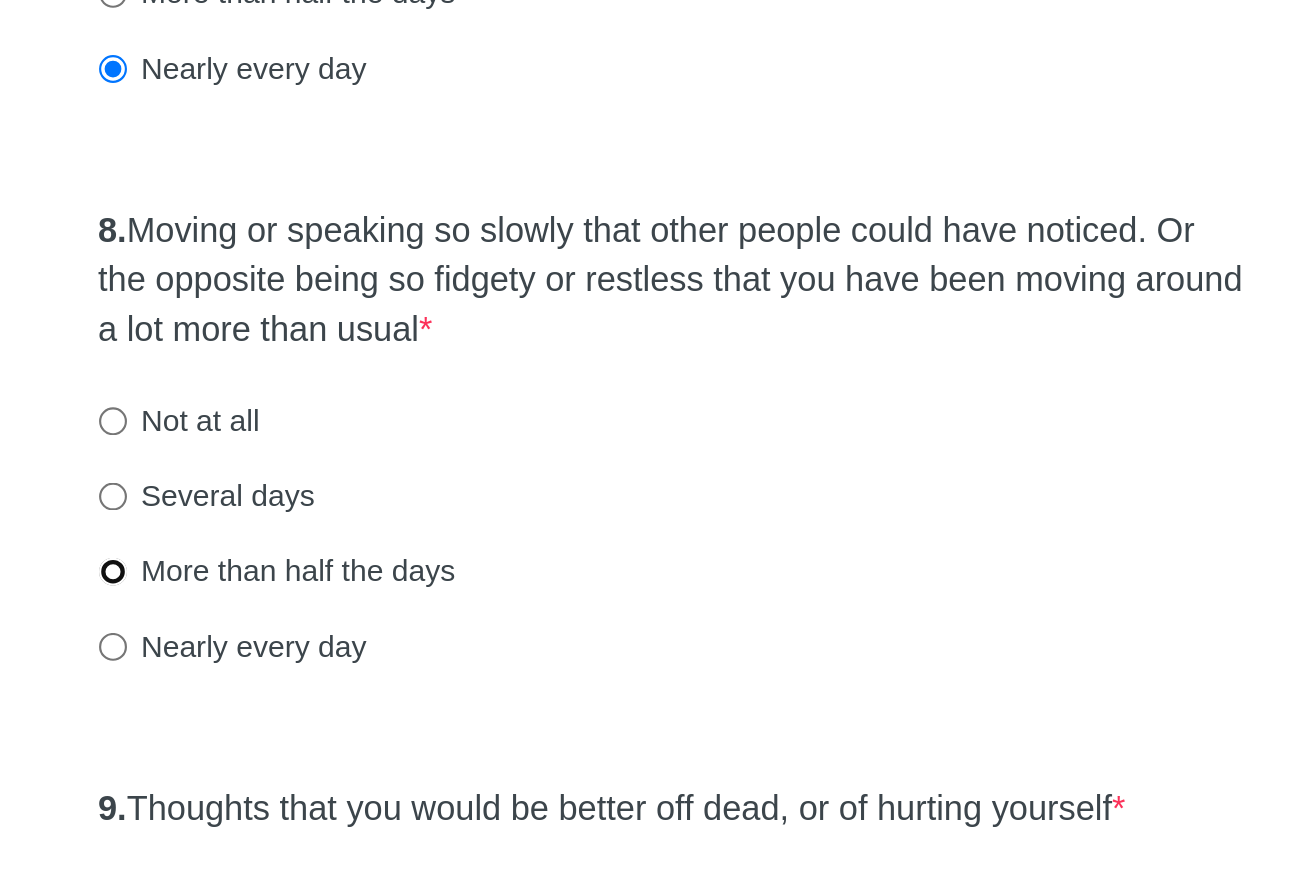click on "More than half the days" at bounding box center (384, 735) 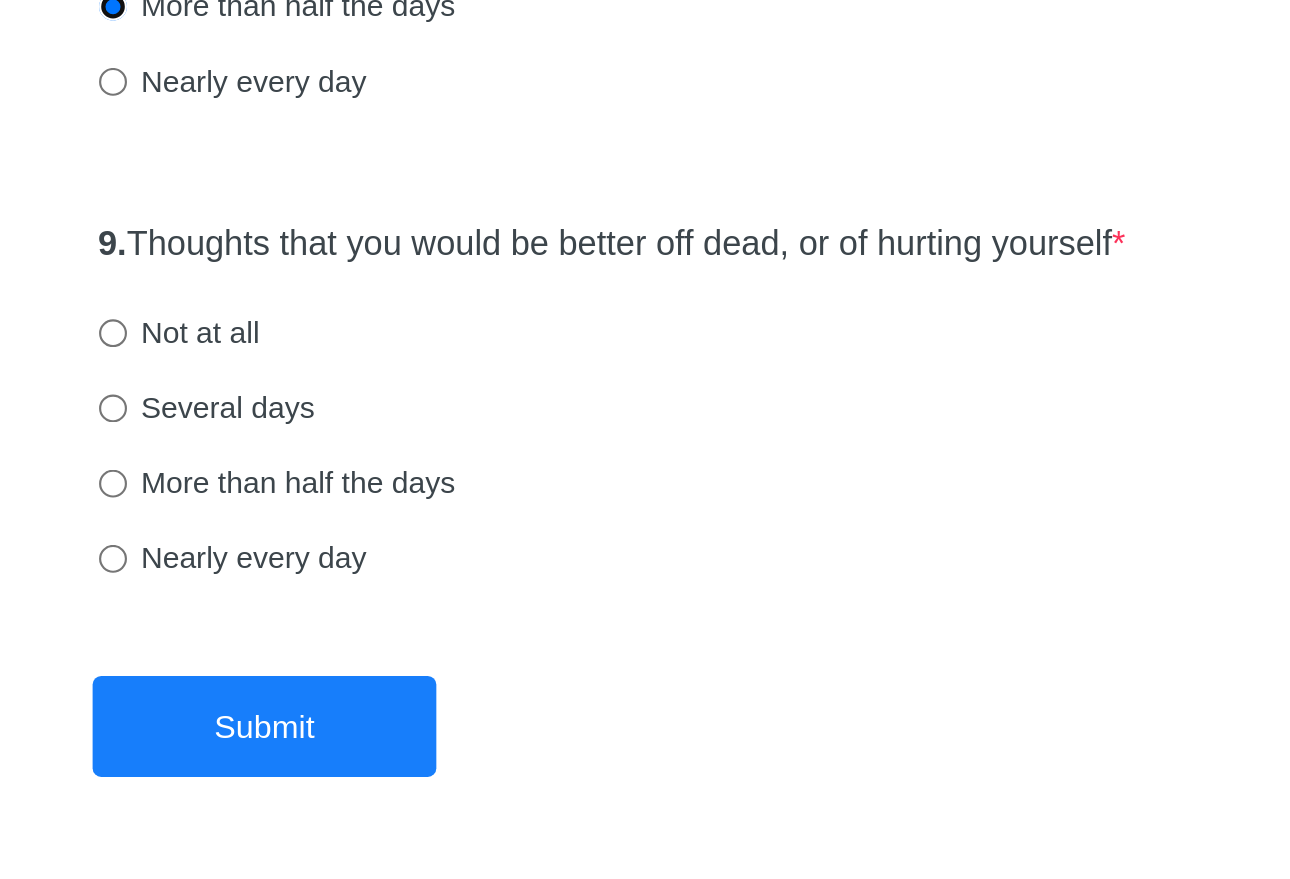 scroll, scrollTop: 1563, scrollLeft: 0, axis: vertical 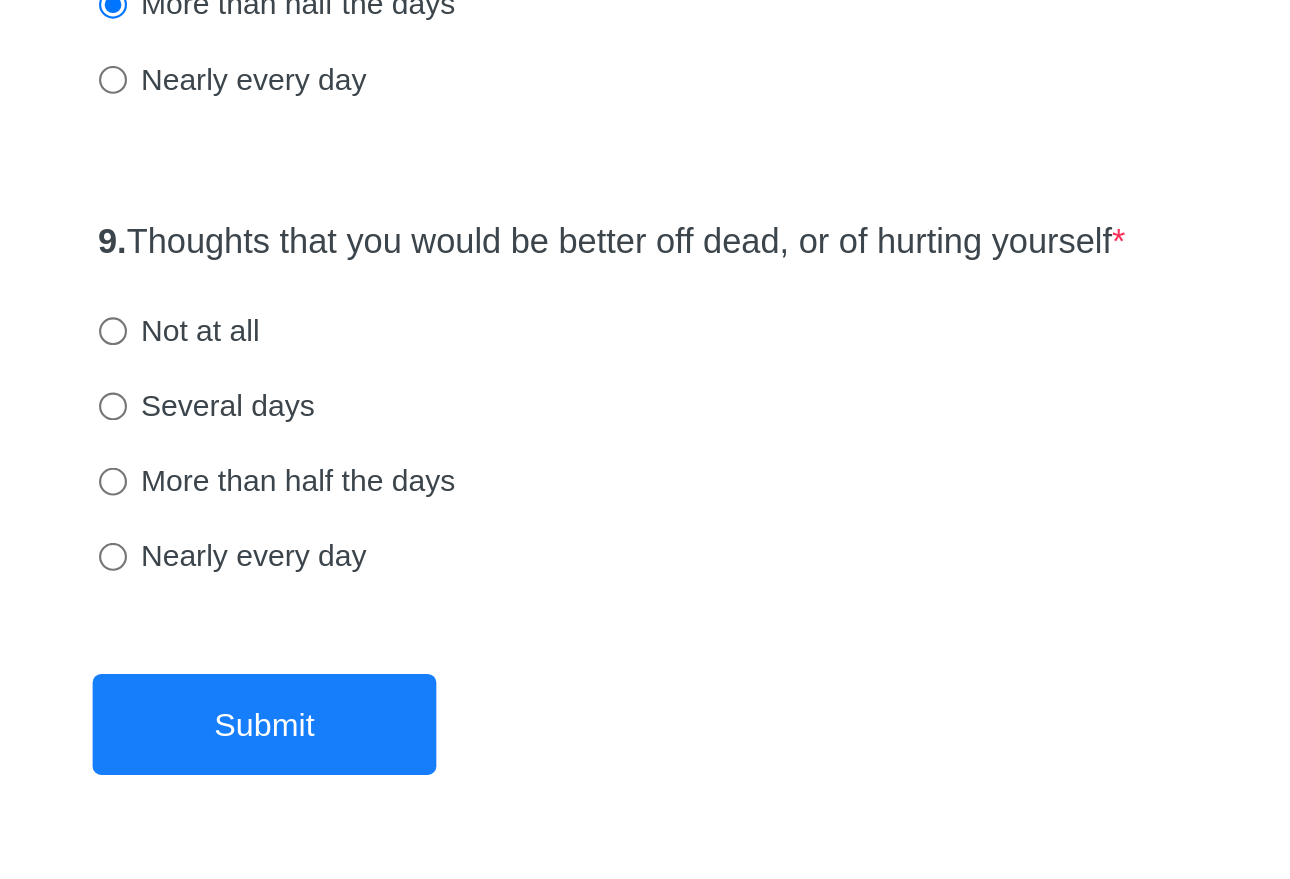 click on "Not at all" at bounding box center [415, 623] 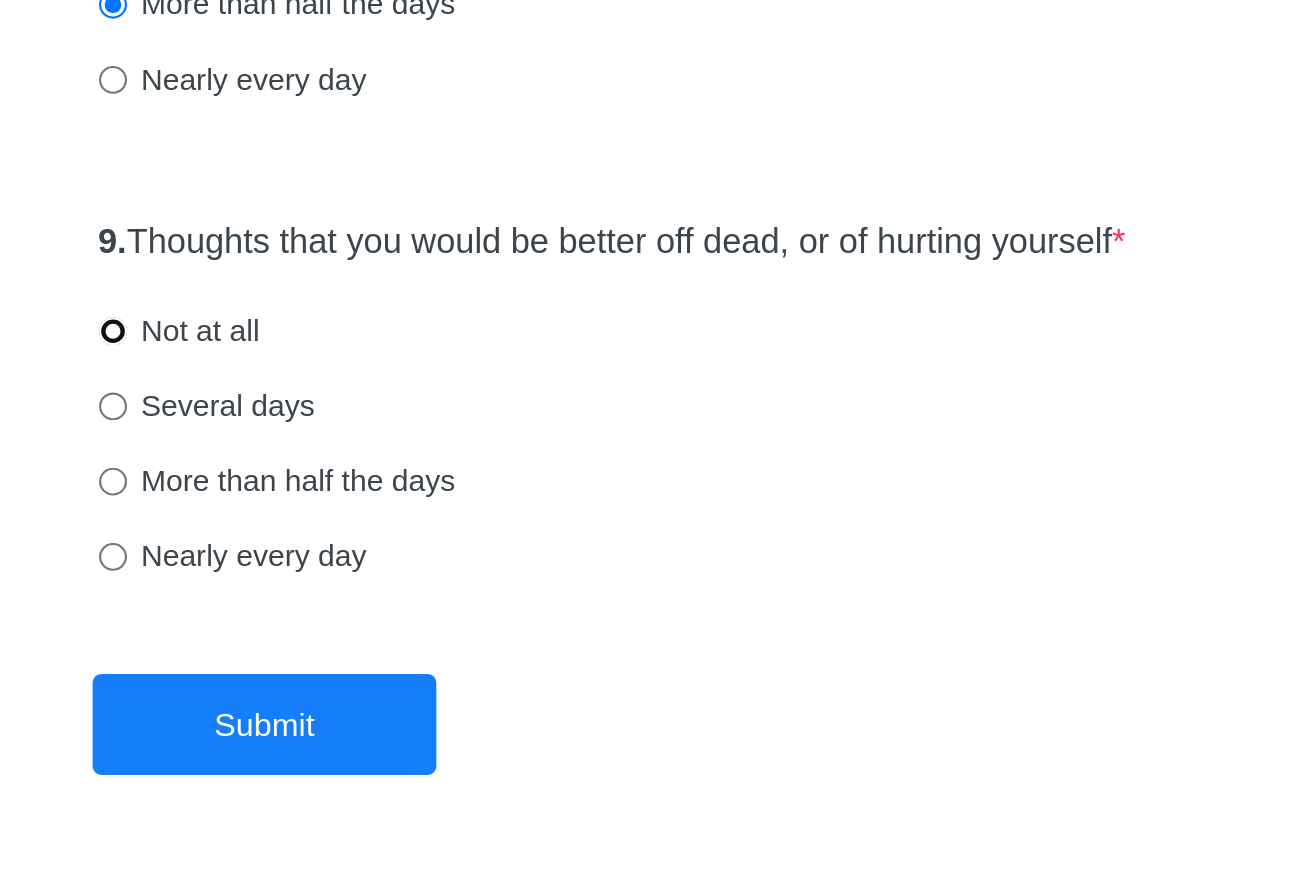click on "Not at all" at bounding box center [384, 623] 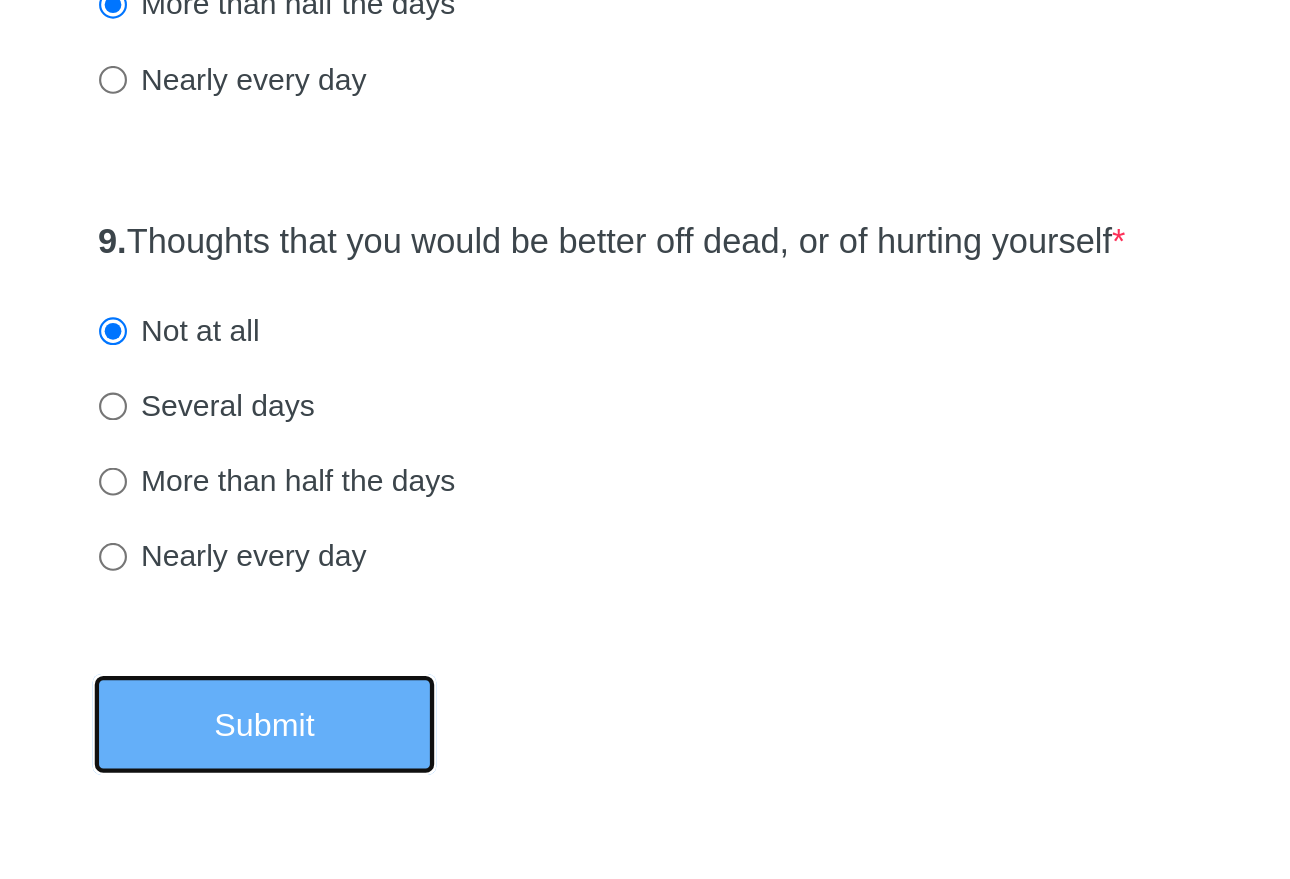 click on "Submit" at bounding box center [455, 806] 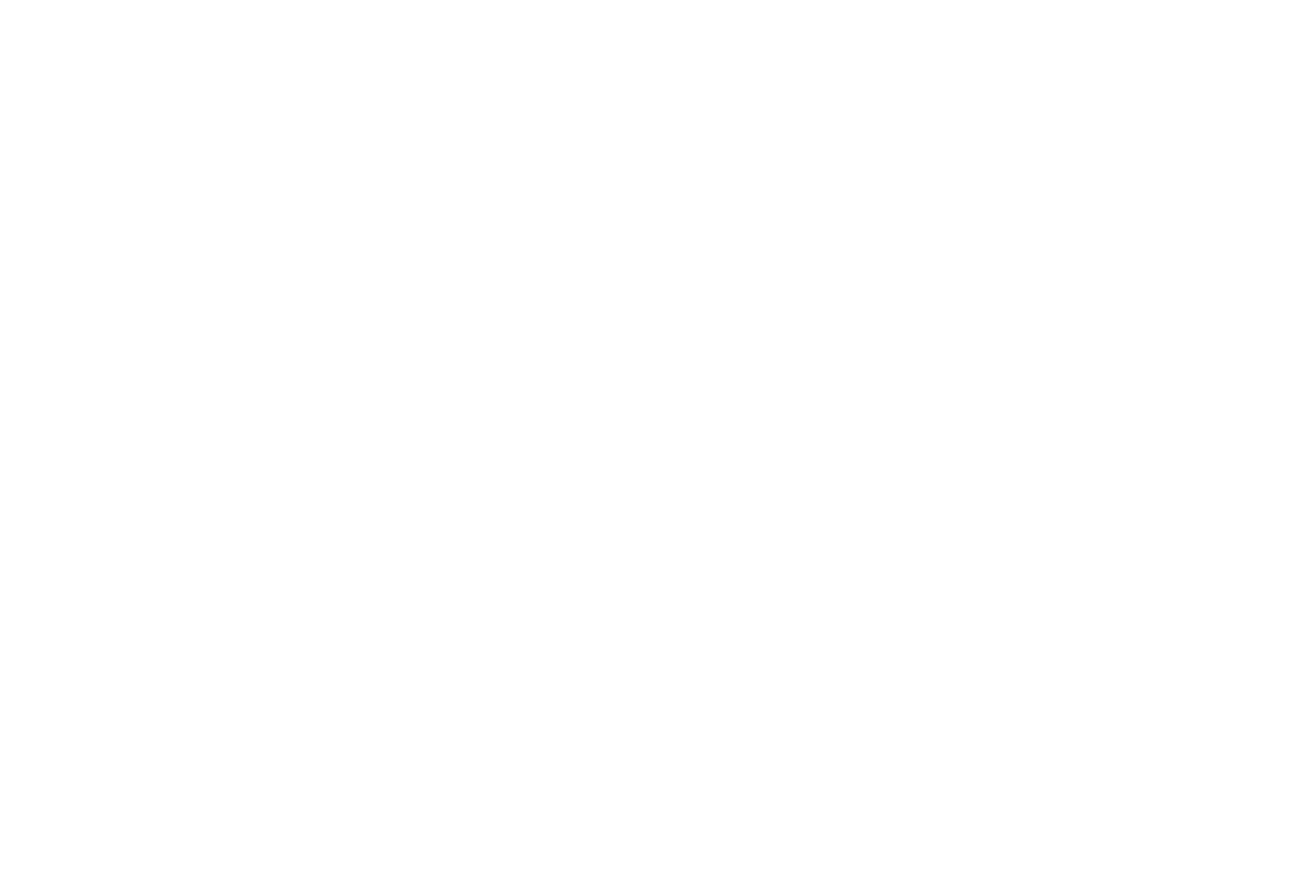 scroll, scrollTop: 0, scrollLeft: 0, axis: both 